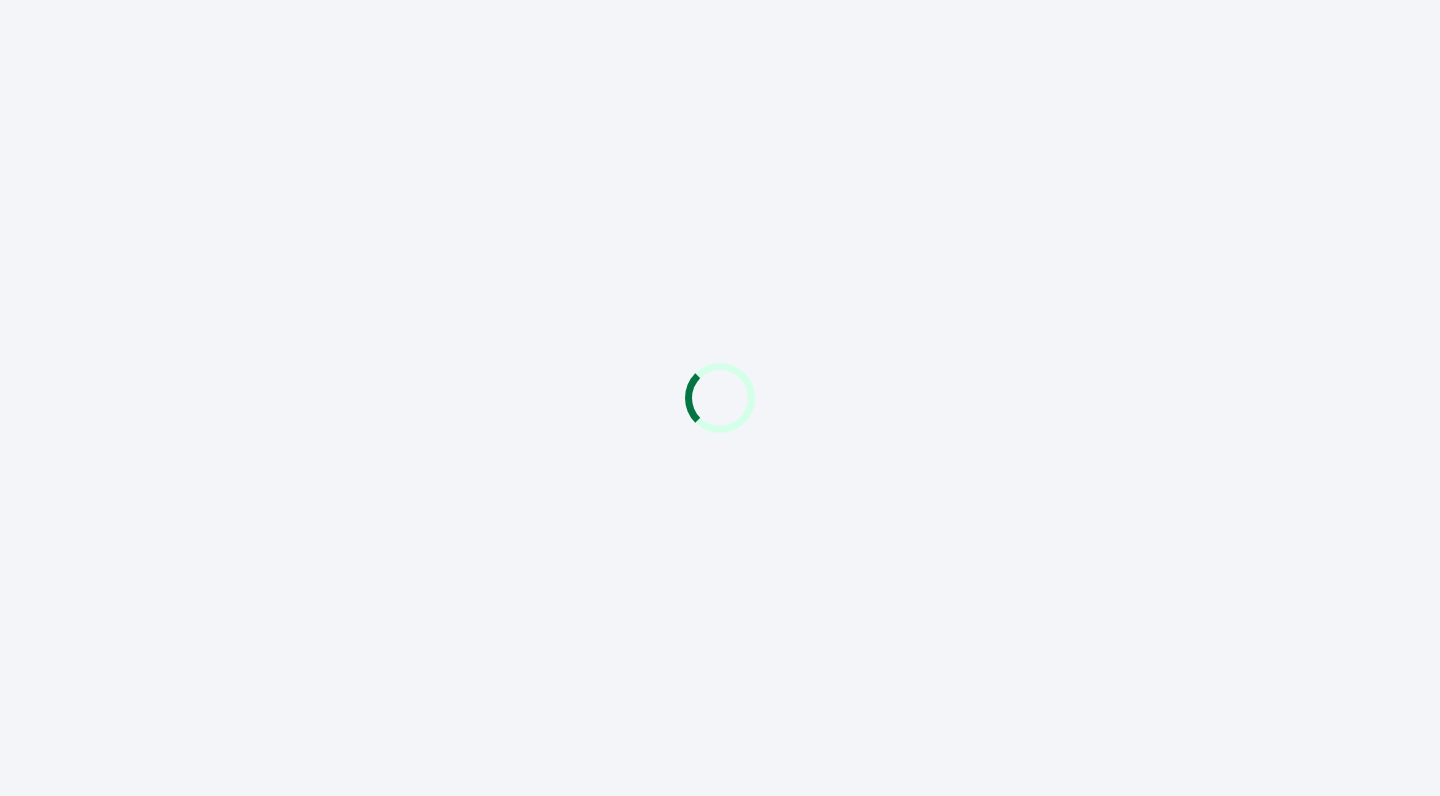 scroll, scrollTop: 0, scrollLeft: 0, axis: both 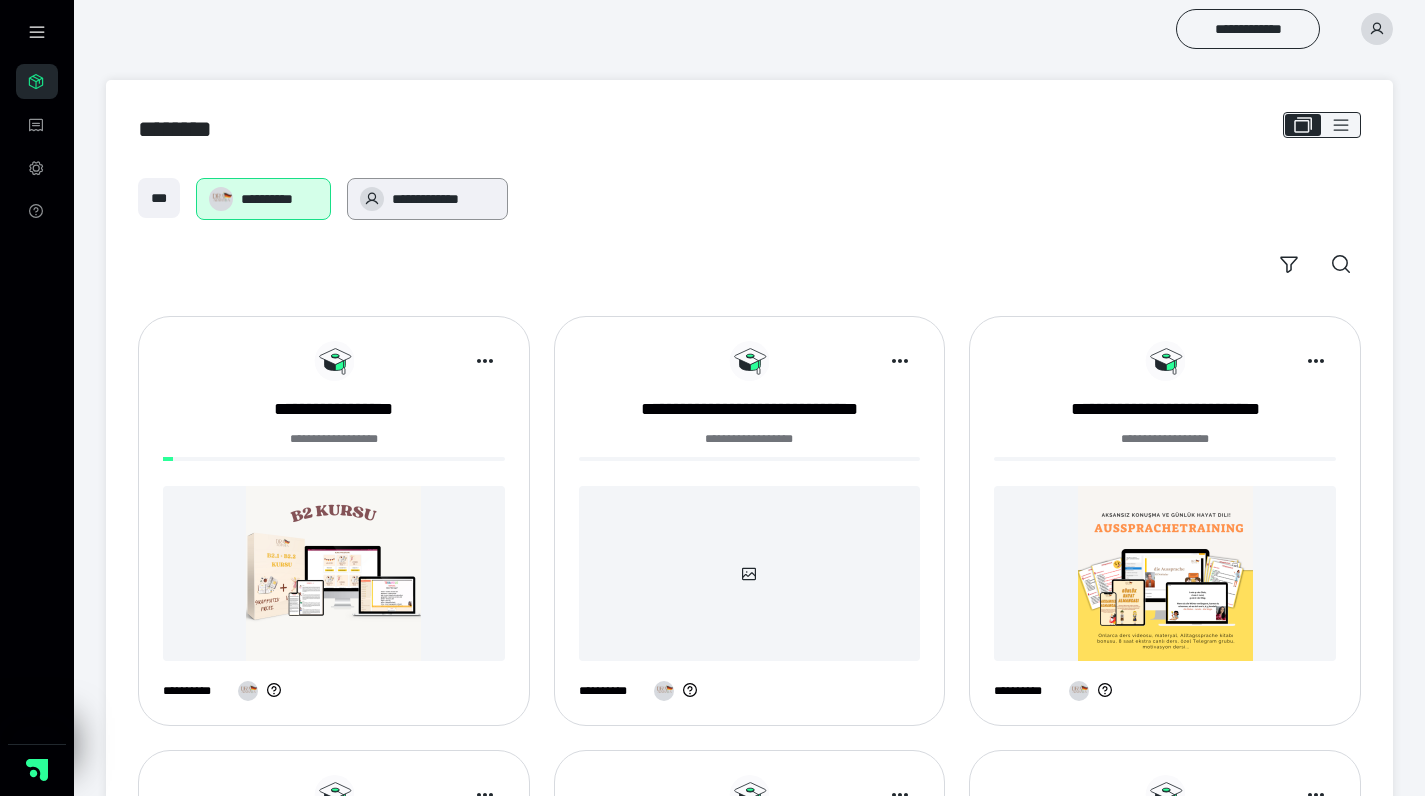 click on "**********" at bounding box center (427, 199) 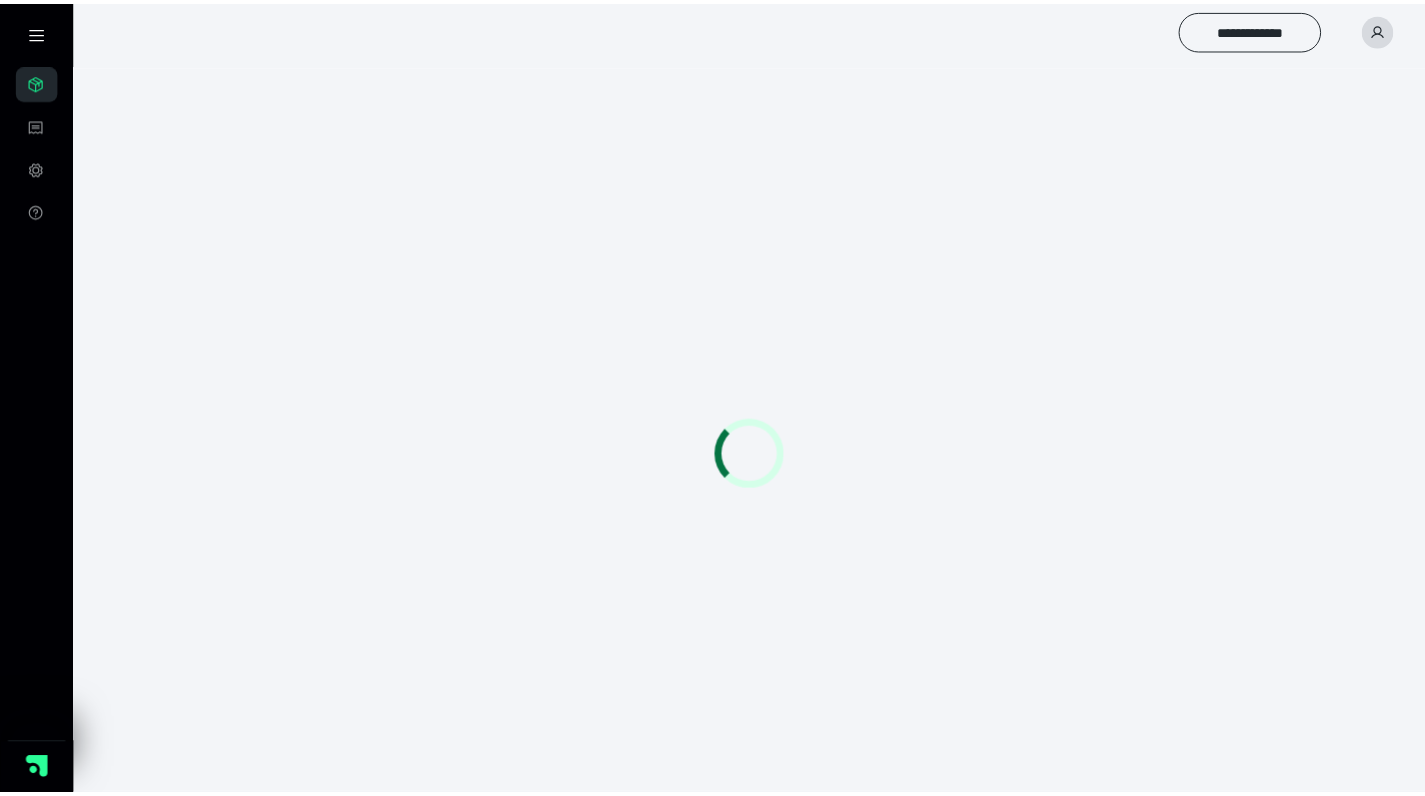 scroll, scrollTop: 0, scrollLeft: 0, axis: both 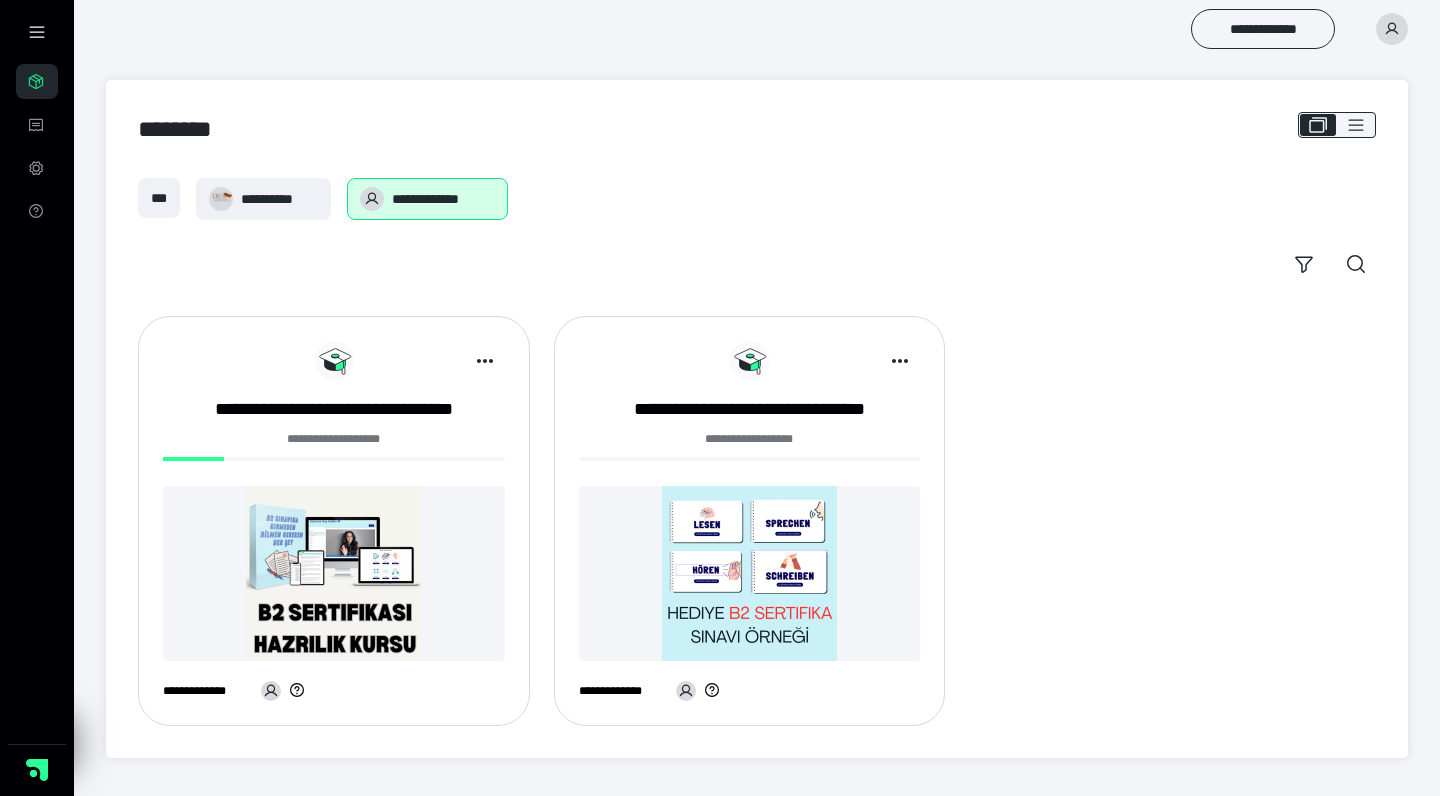 click on "**********" at bounding box center [334, 529] 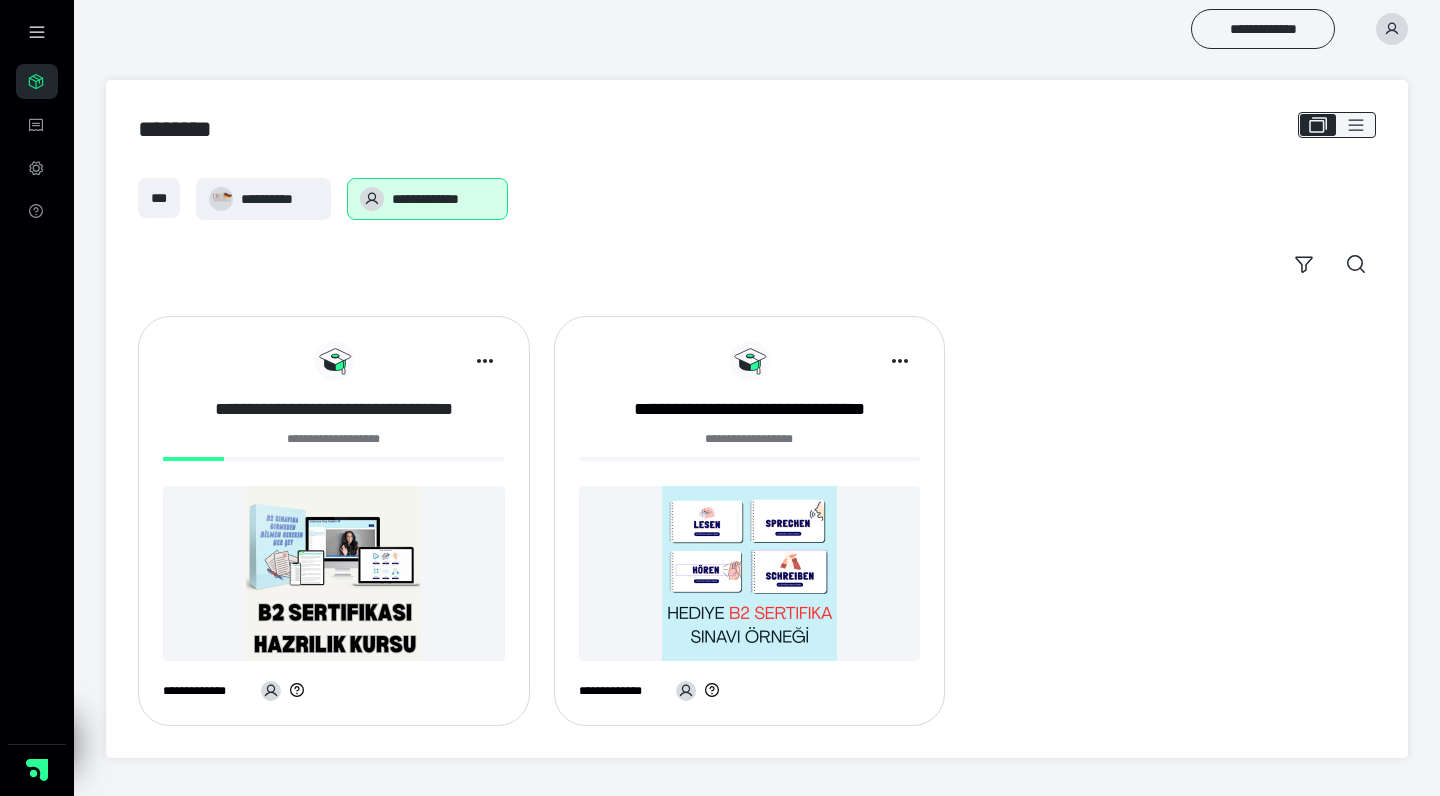 click on "**********" at bounding box center [334, 409] 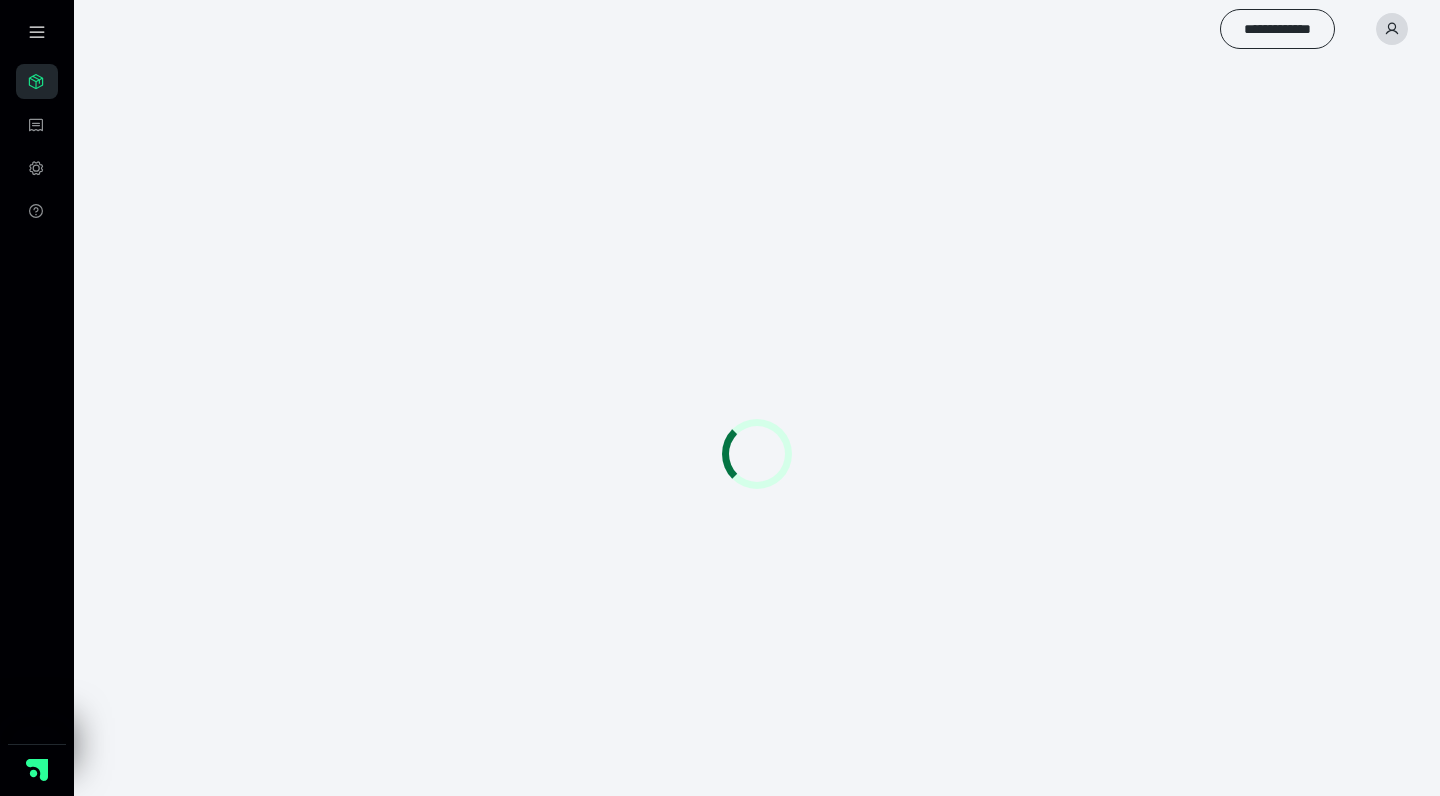 scroll, scrollTop: 0, scrollLeft: 0, axis: both 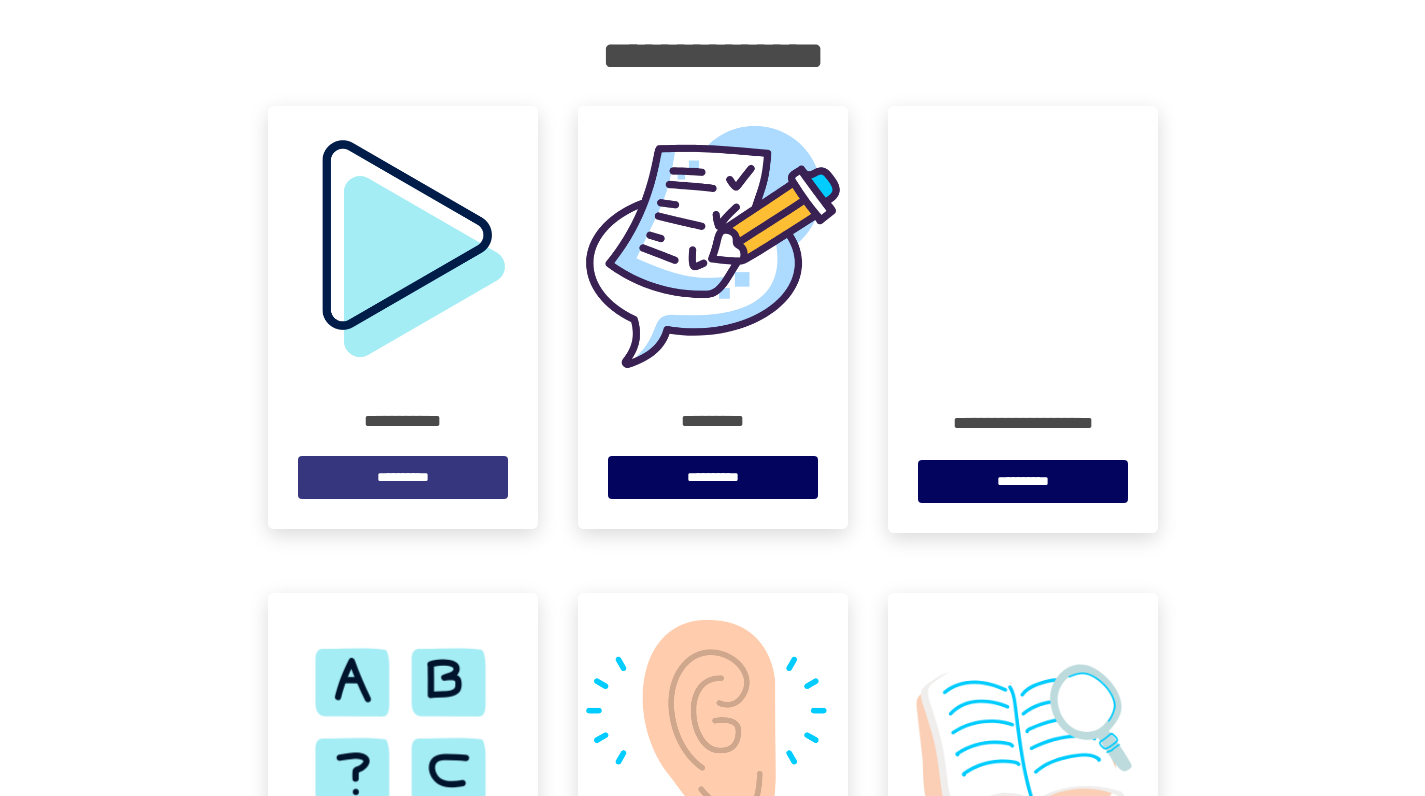 click on "**********" at bounding box center (403, 477) 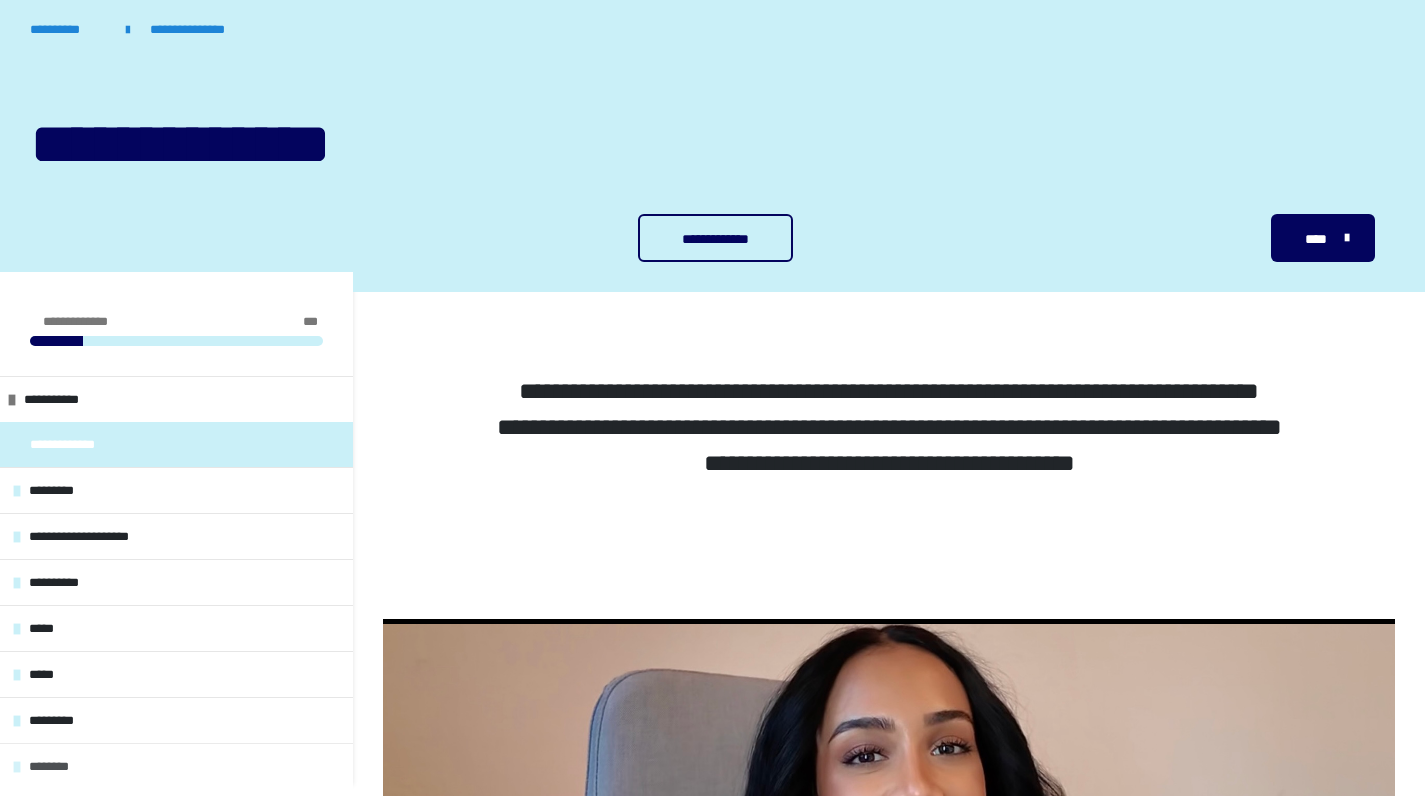 click on "********" at bounding box center [66, 766] 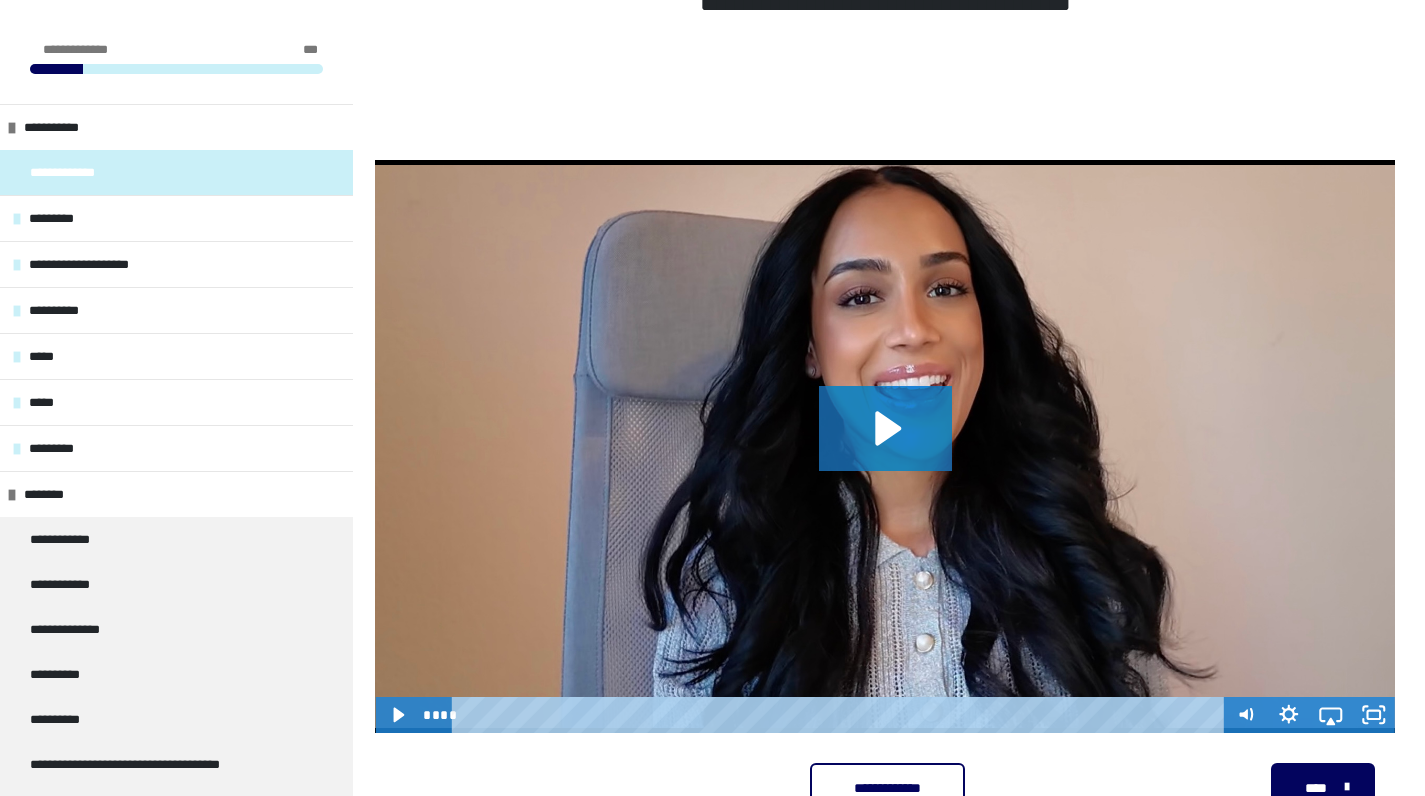 scroll, scrollTop: 471, scrollLeft: 0, axis: vertical 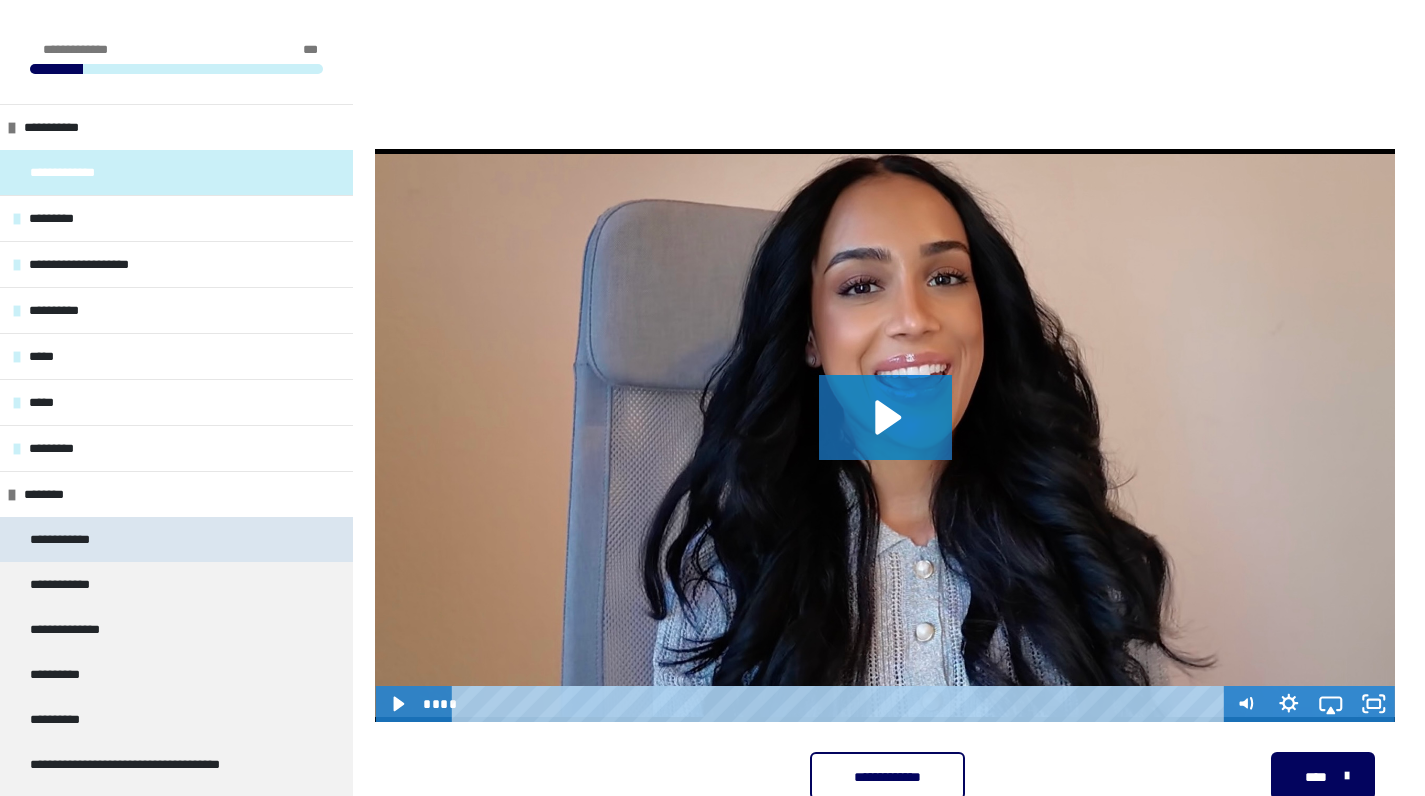 click on "**********" at bounding box center [176, 539] 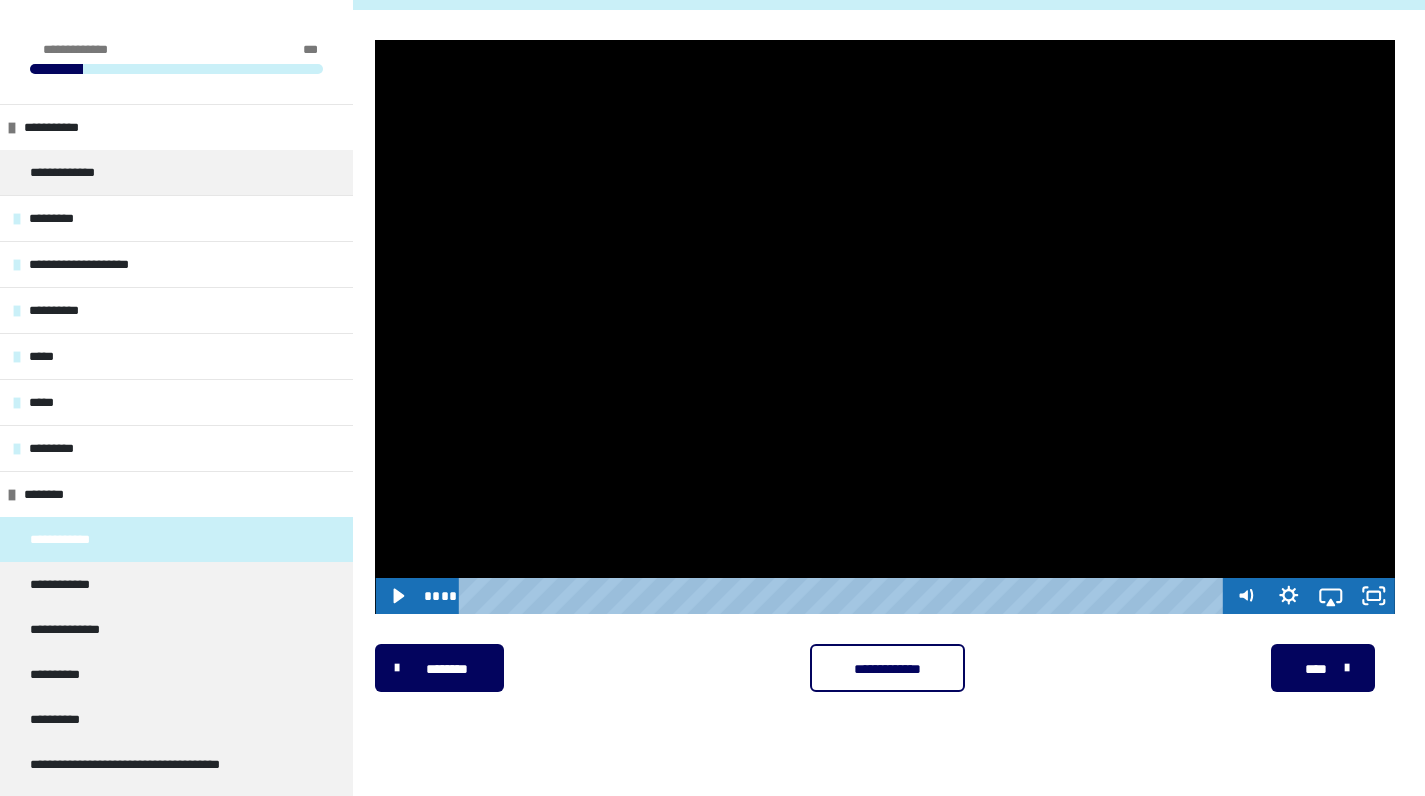 click at bounding box center [844, 596] 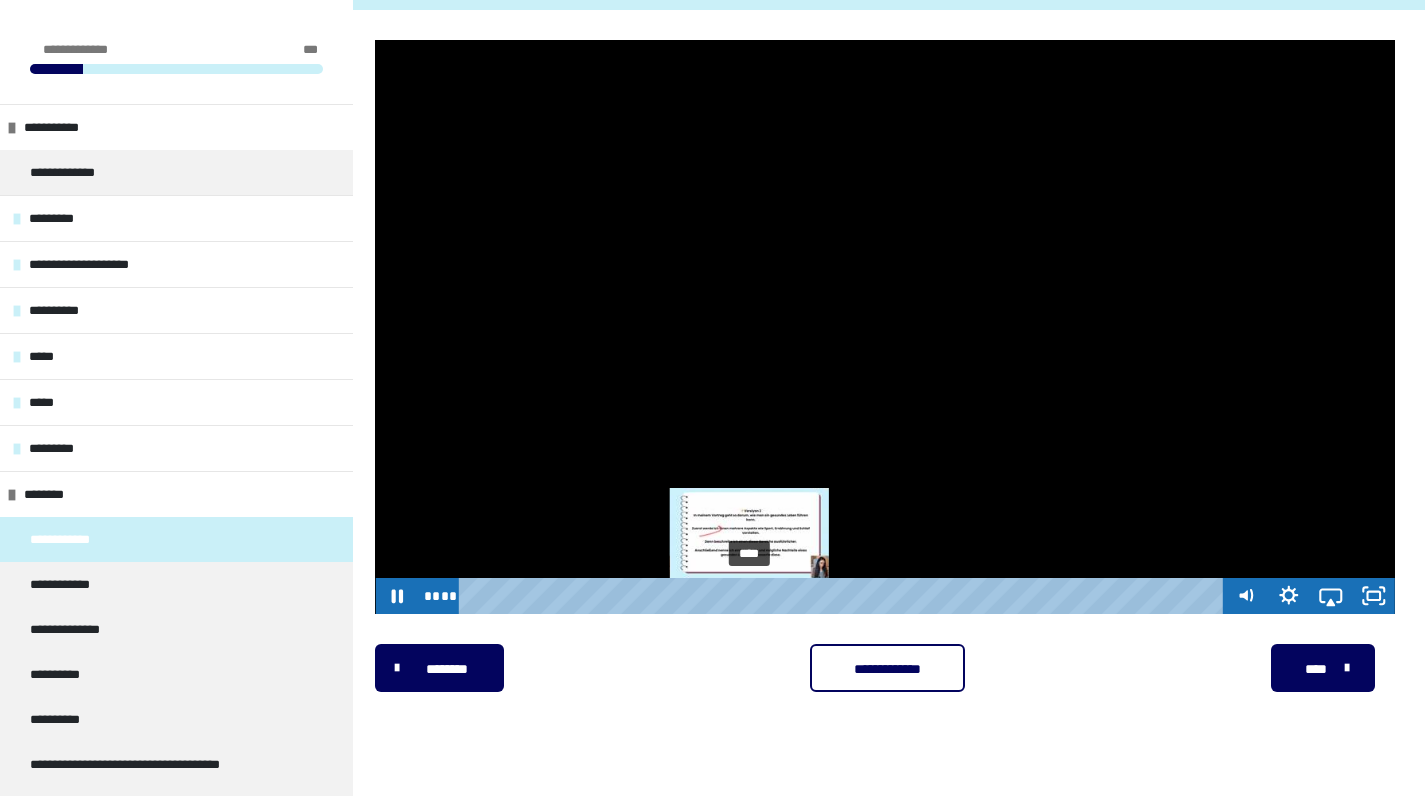 click on "****" at bounding box center (844, 596) 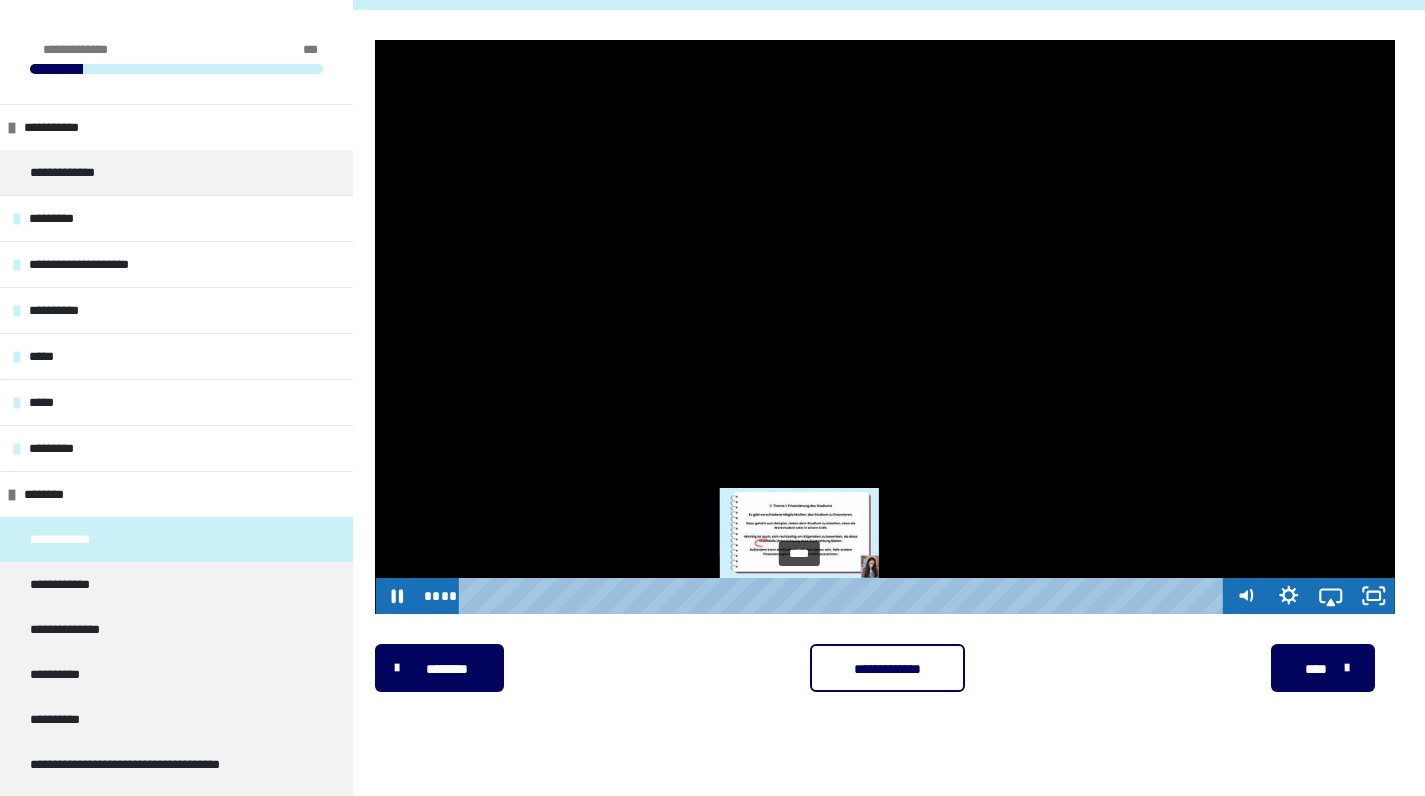click on "****" at bounding box center (844, 596) 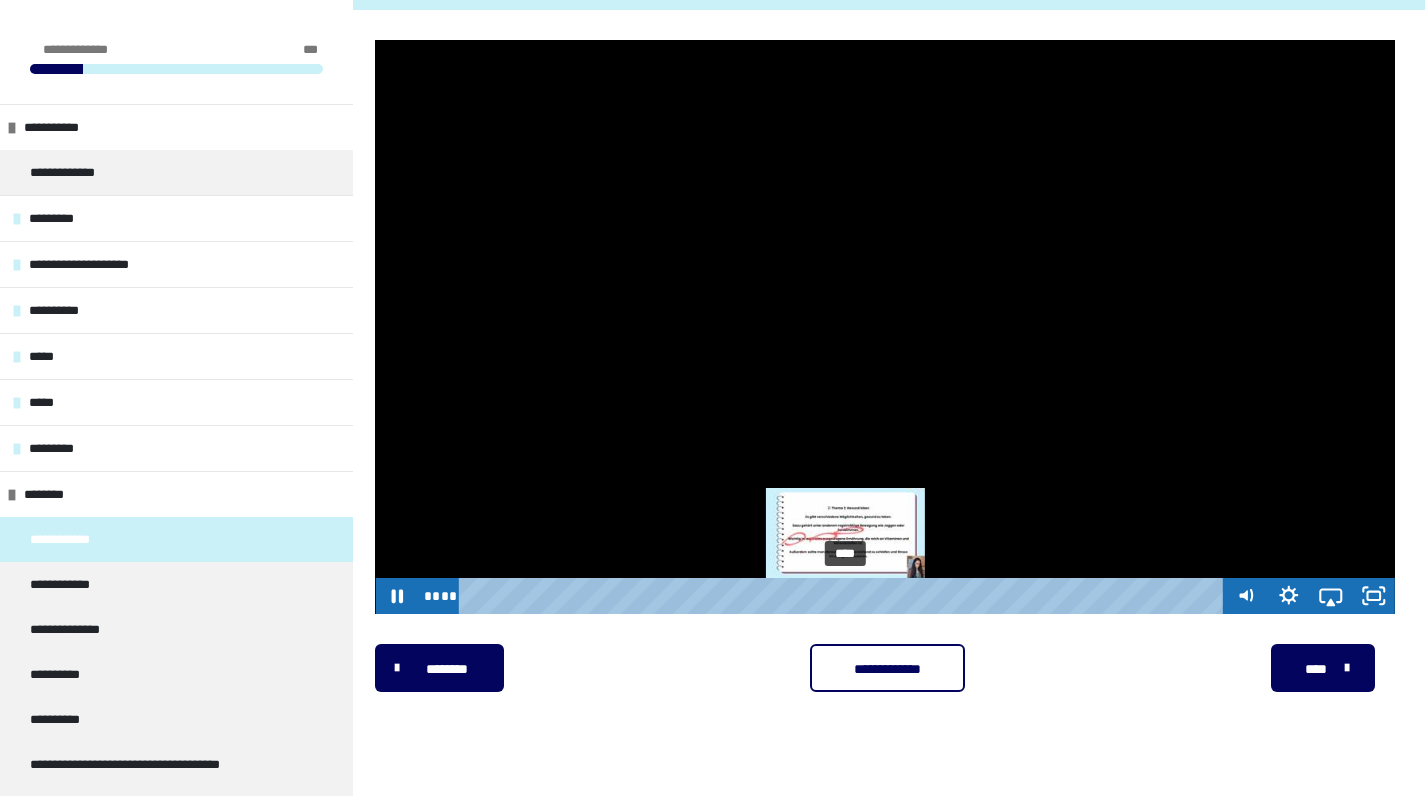 click on "****" at bounding box center [844, 596] 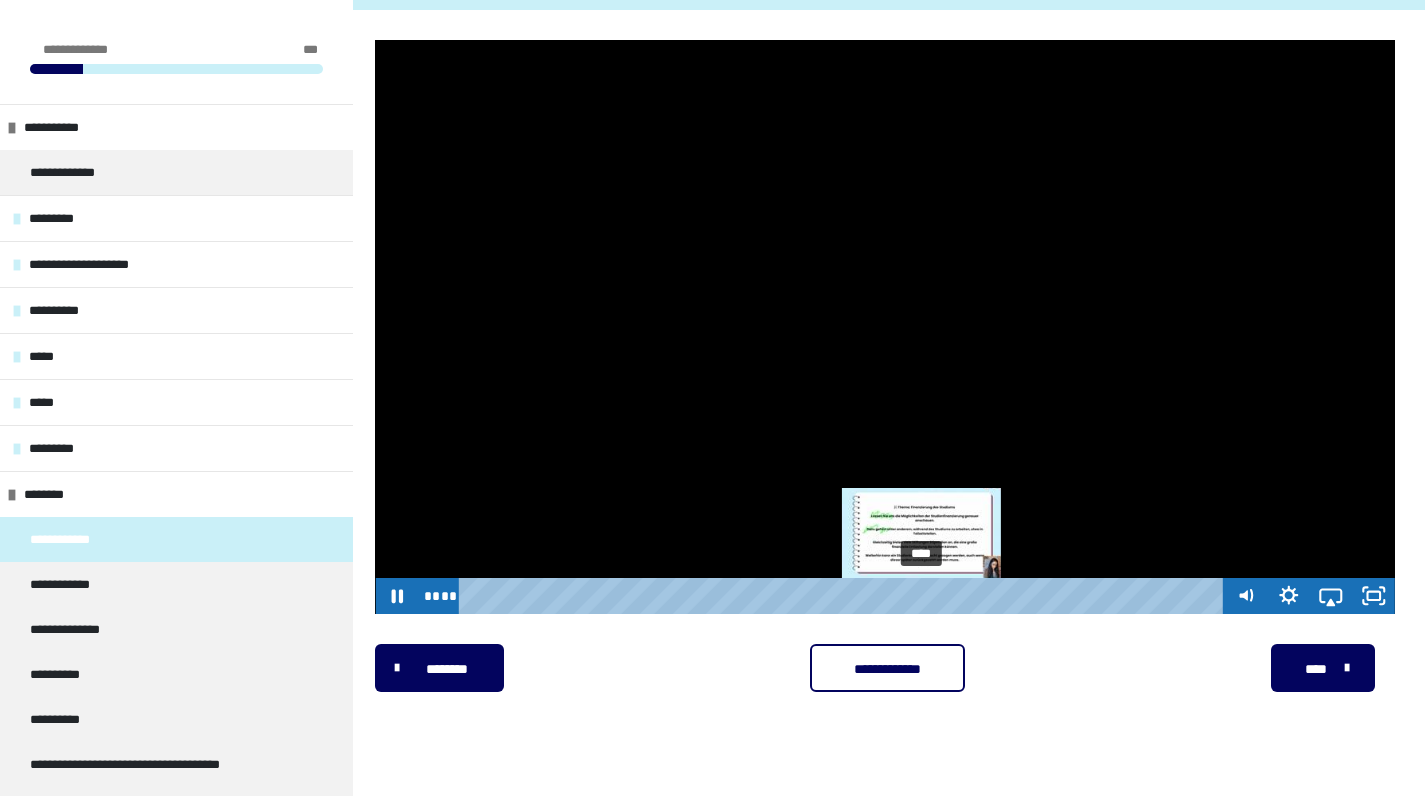 click on "****" at bounding box center [844, 596] 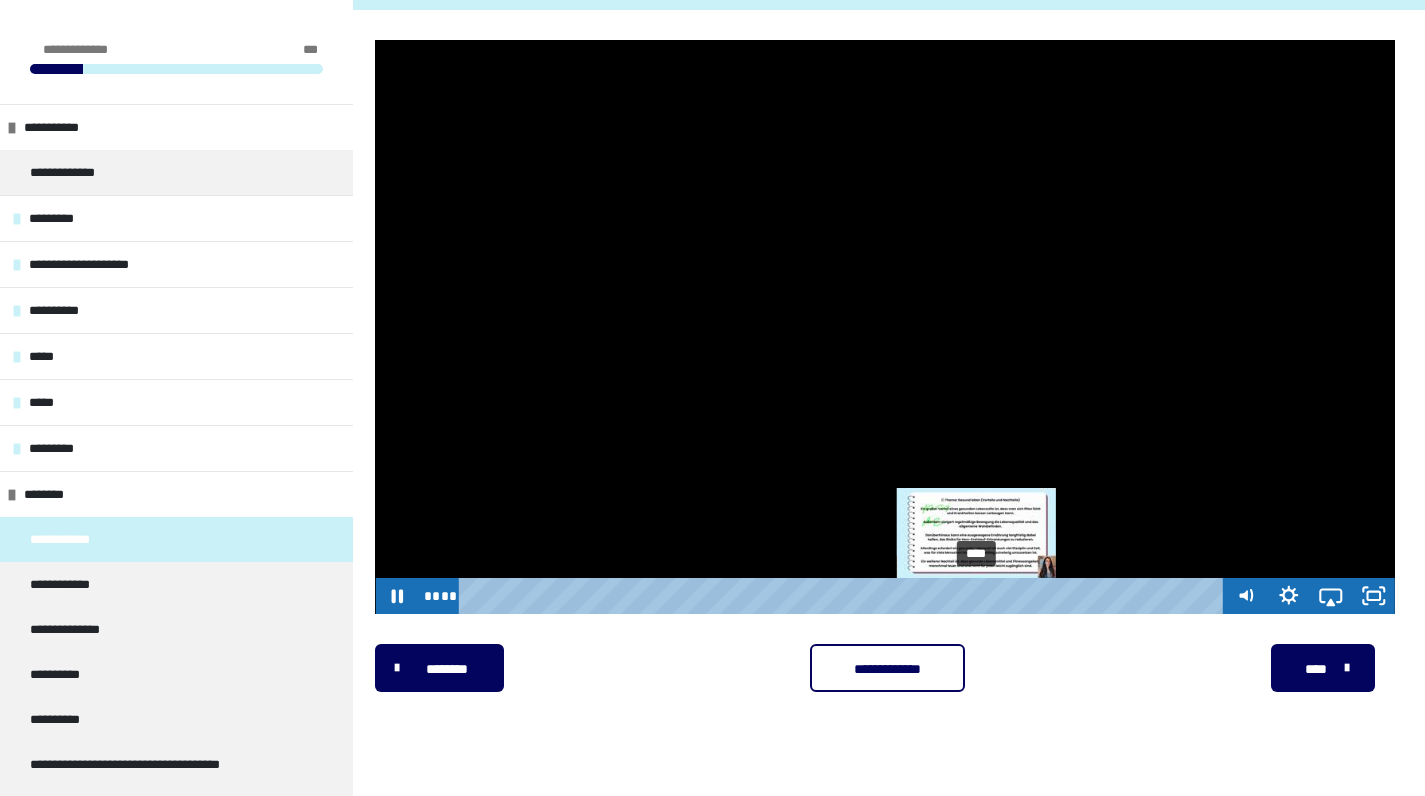 click on "****" at bounding box center [844, 596] 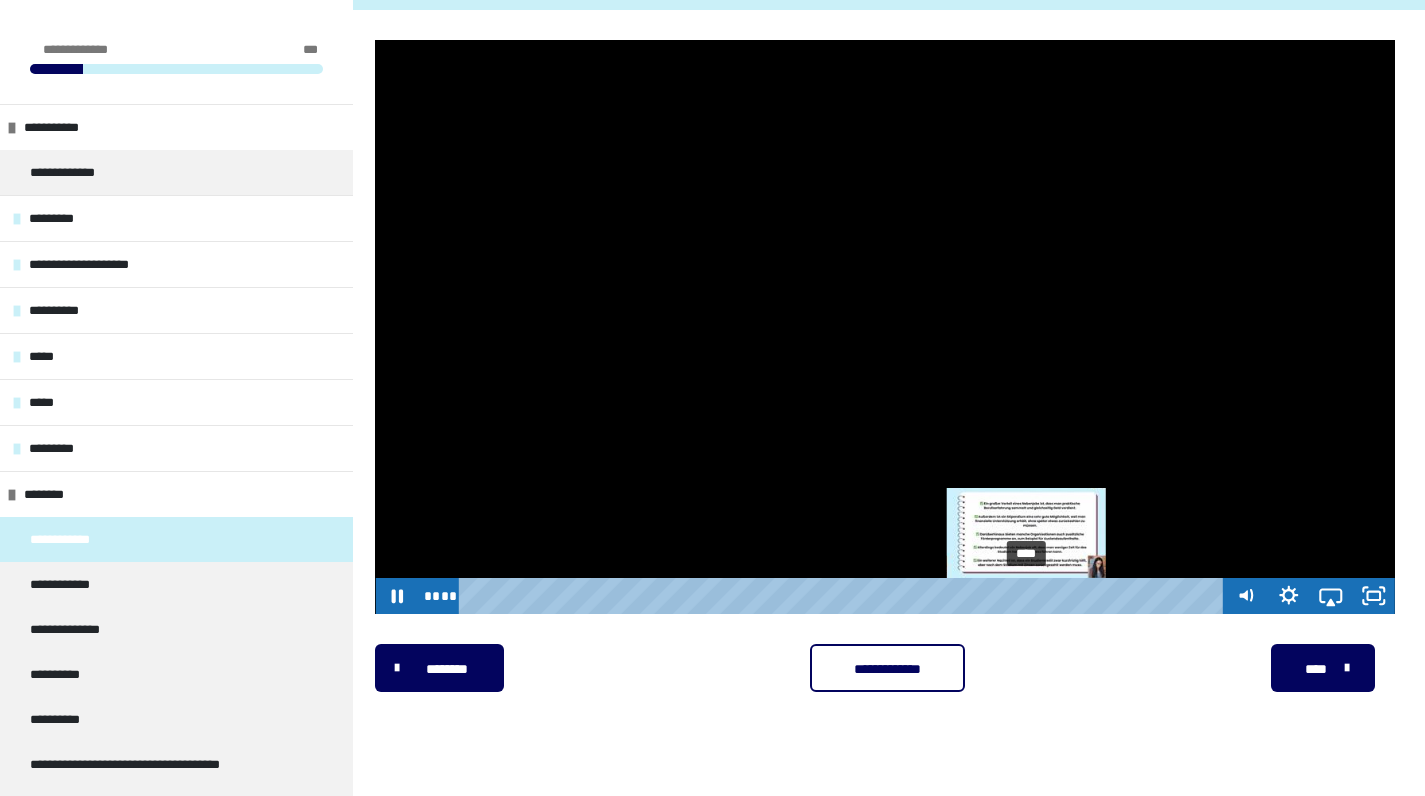 click on "****" at bounding box center (844, 596) 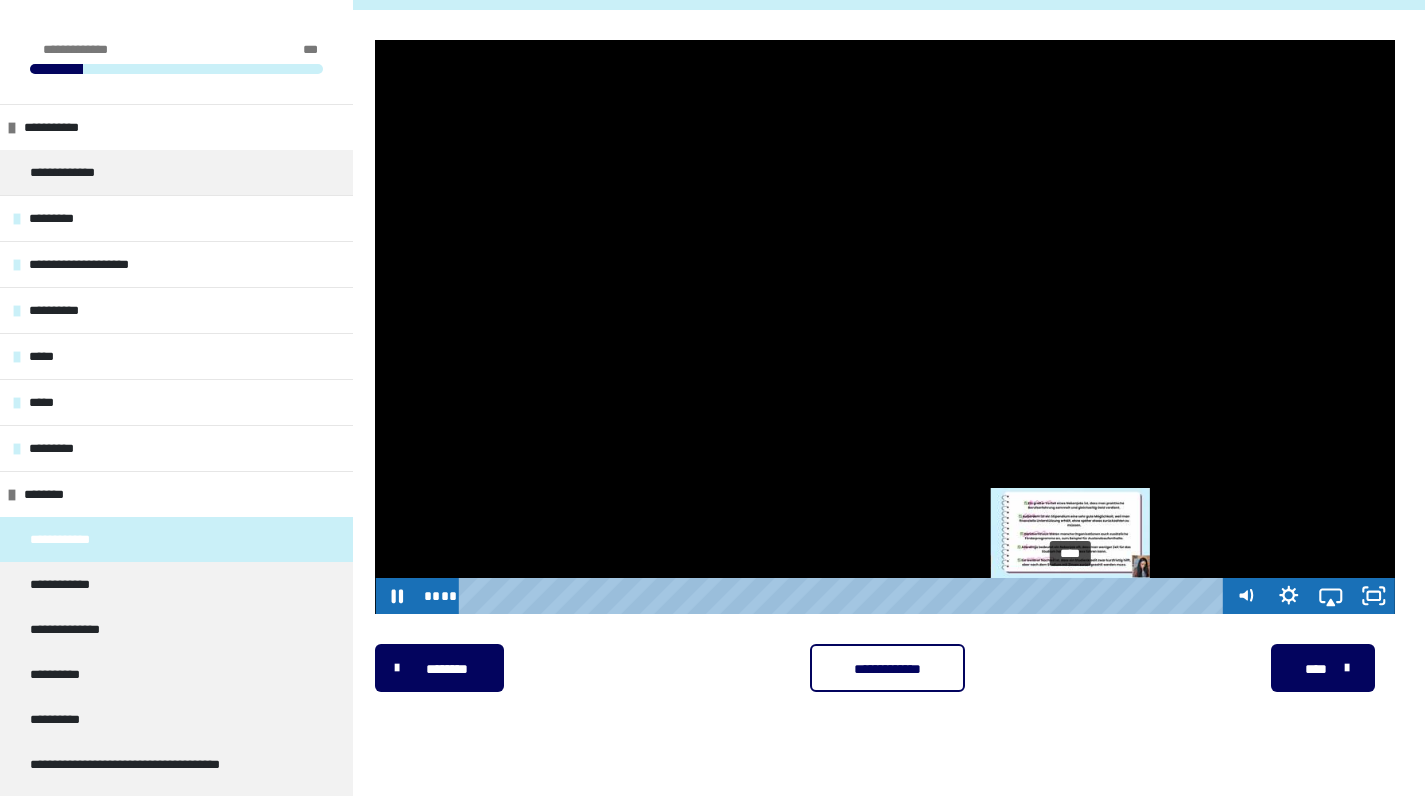click on "****" at bounding box center (844, 596) 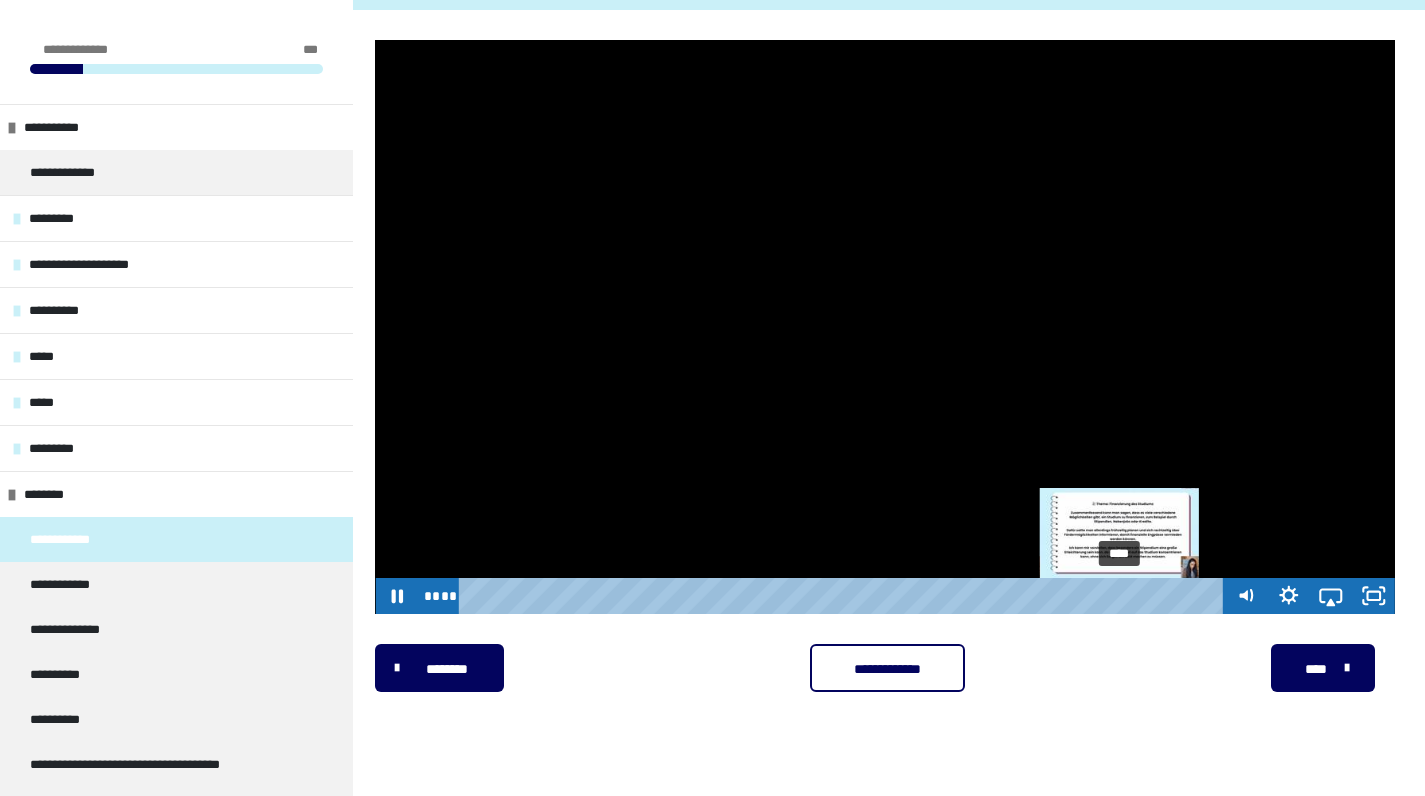 click on "****" at bounding box center (844, 596) 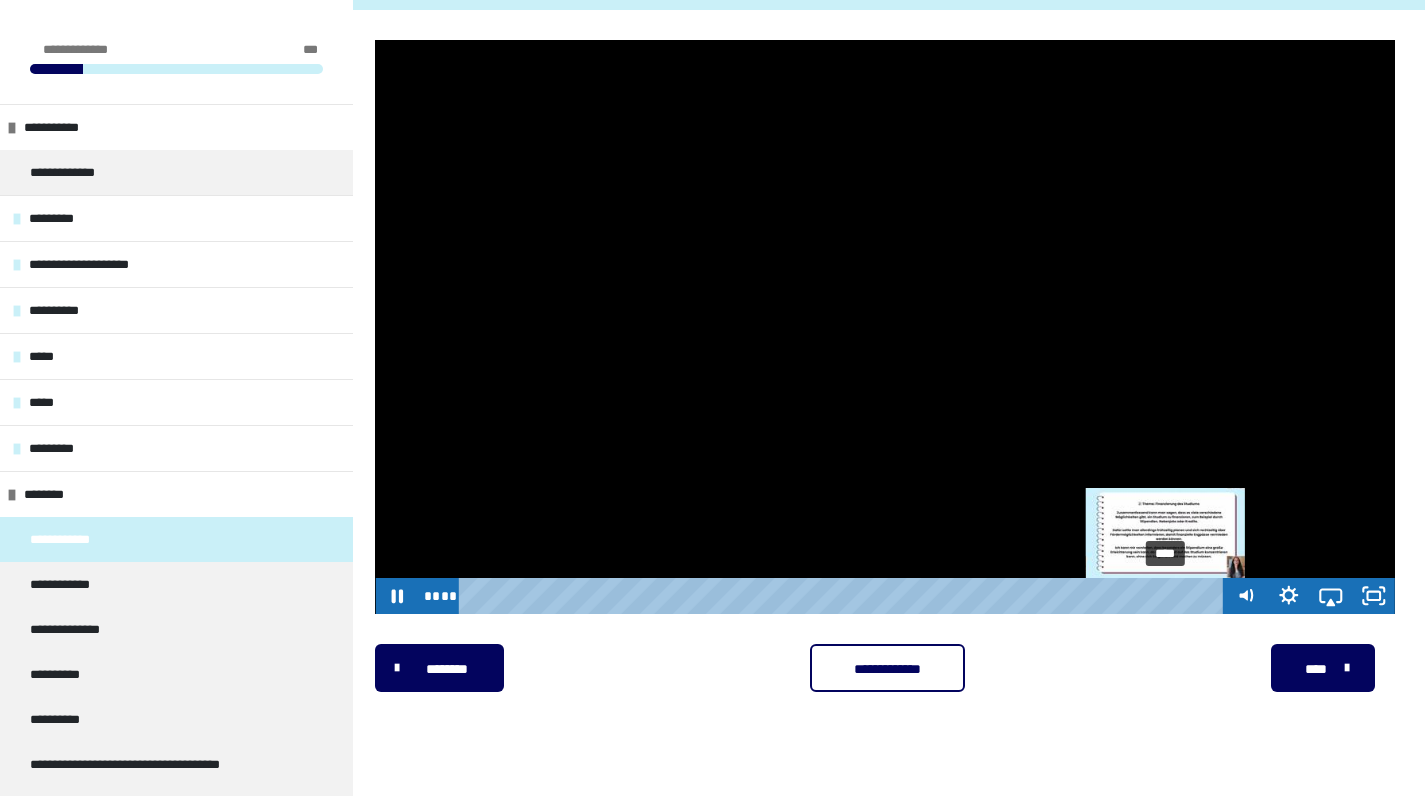 click on "****" at bounding box center [844, 596] 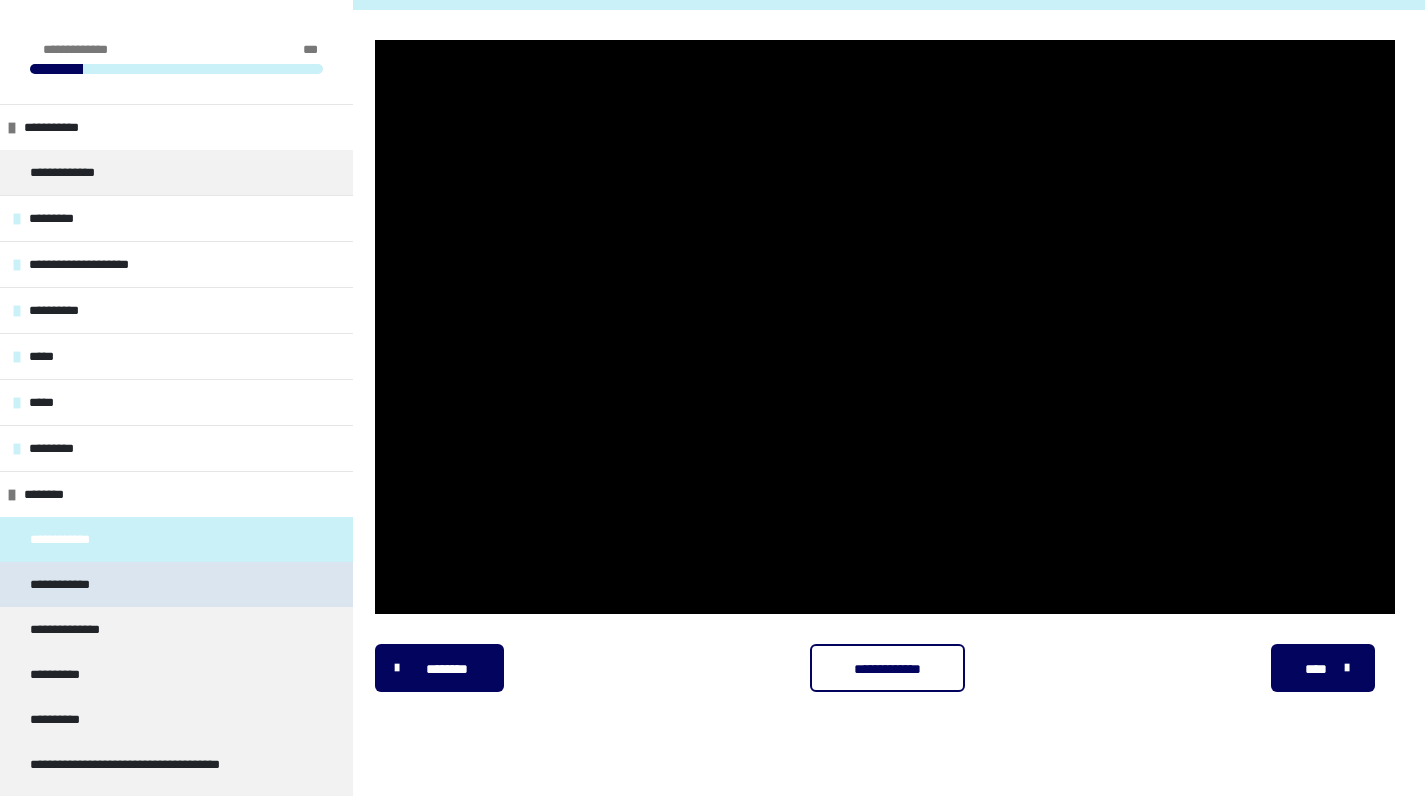 click on "**********" at bounding box center [71, 584] 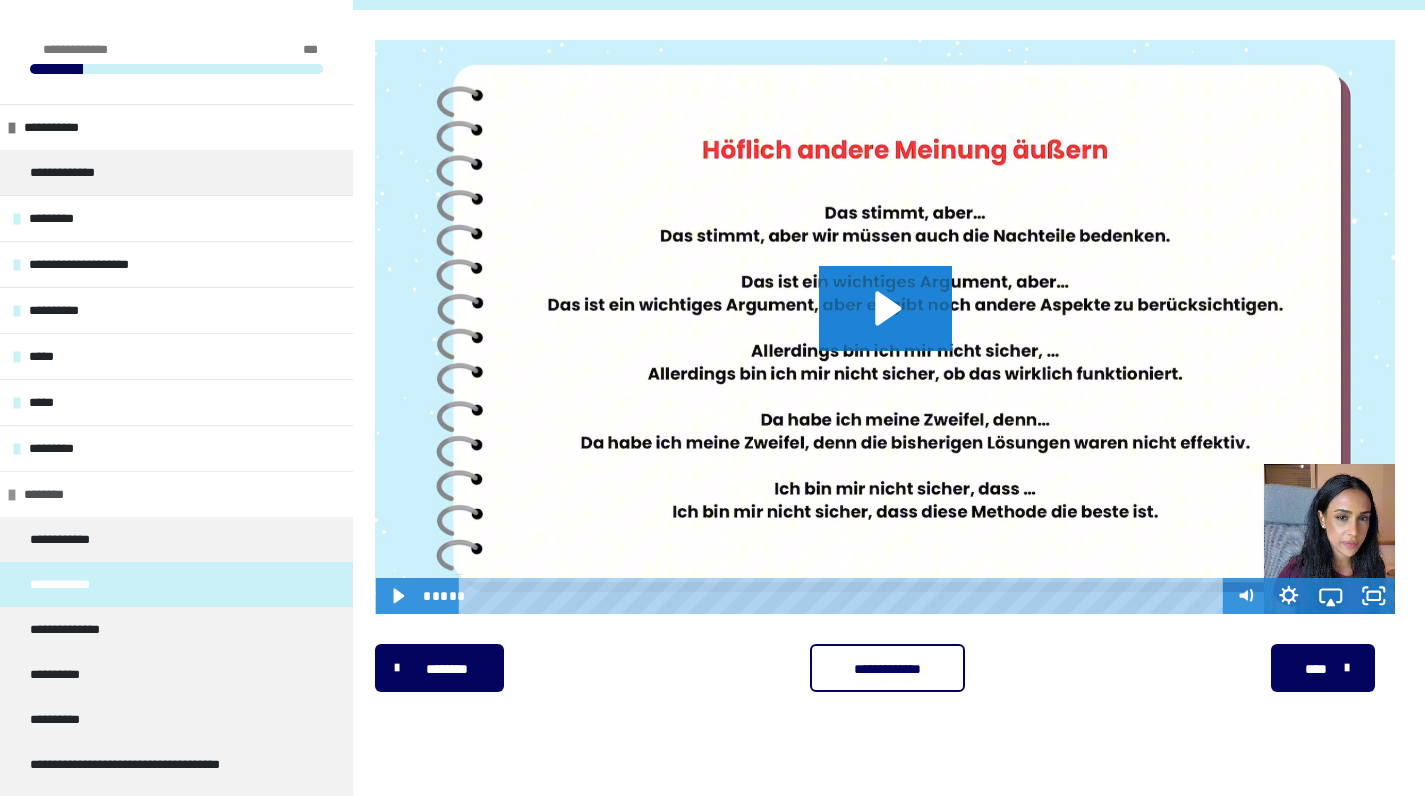 click on "********" at bounding box center [61, 494] 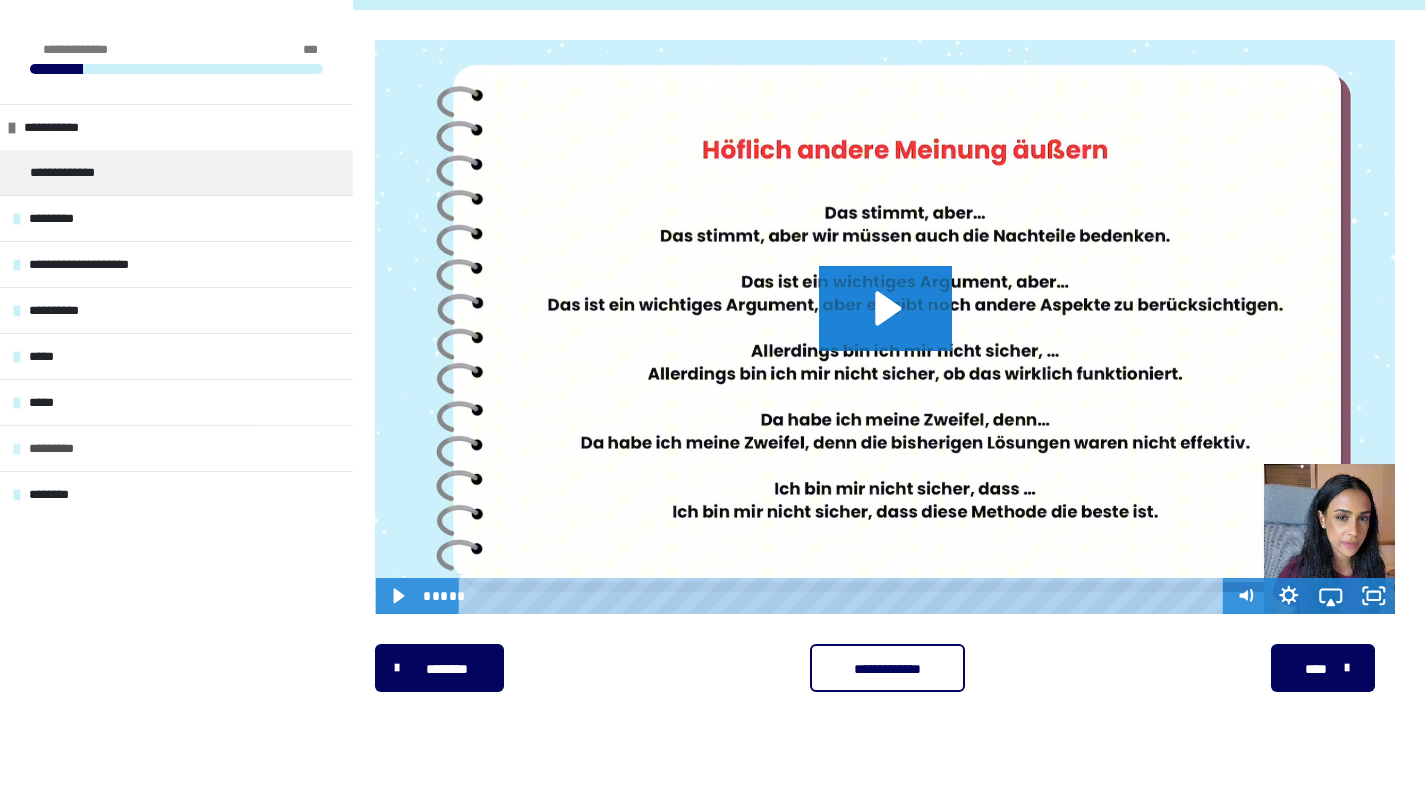 click on "*********" at bounding box center [68, 448] 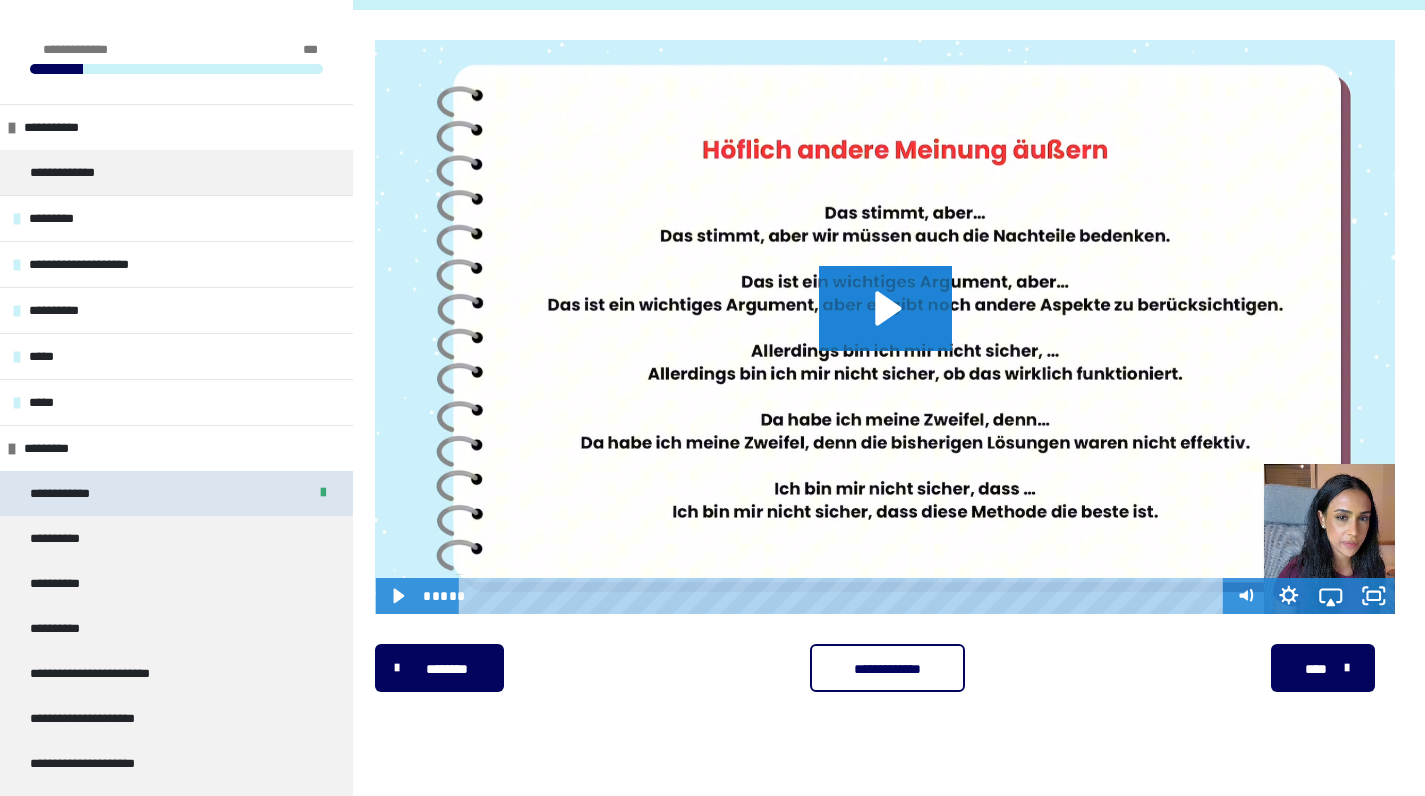 click on "**********" at bounding box center (70, 493) 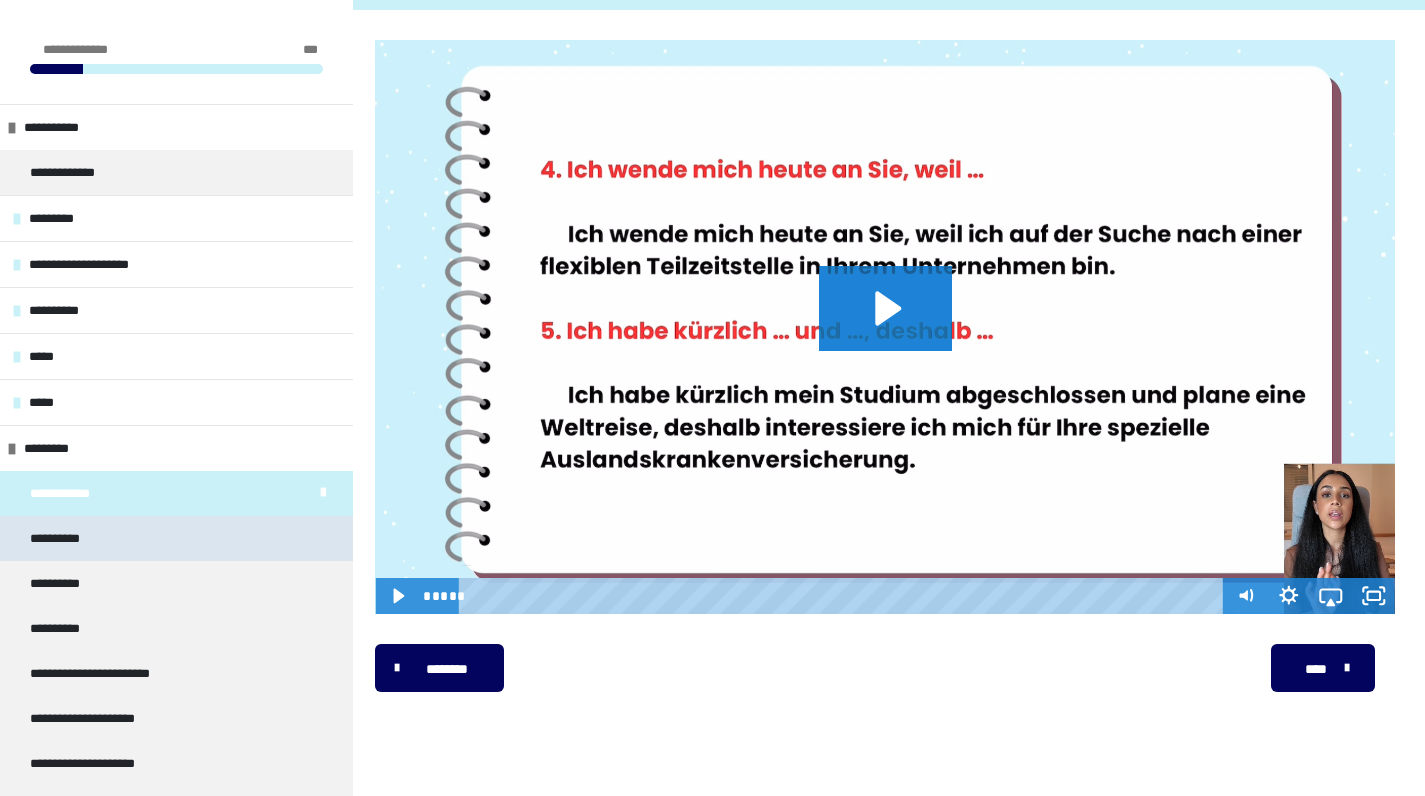 click on "**********" at bounding box center (59, 538) 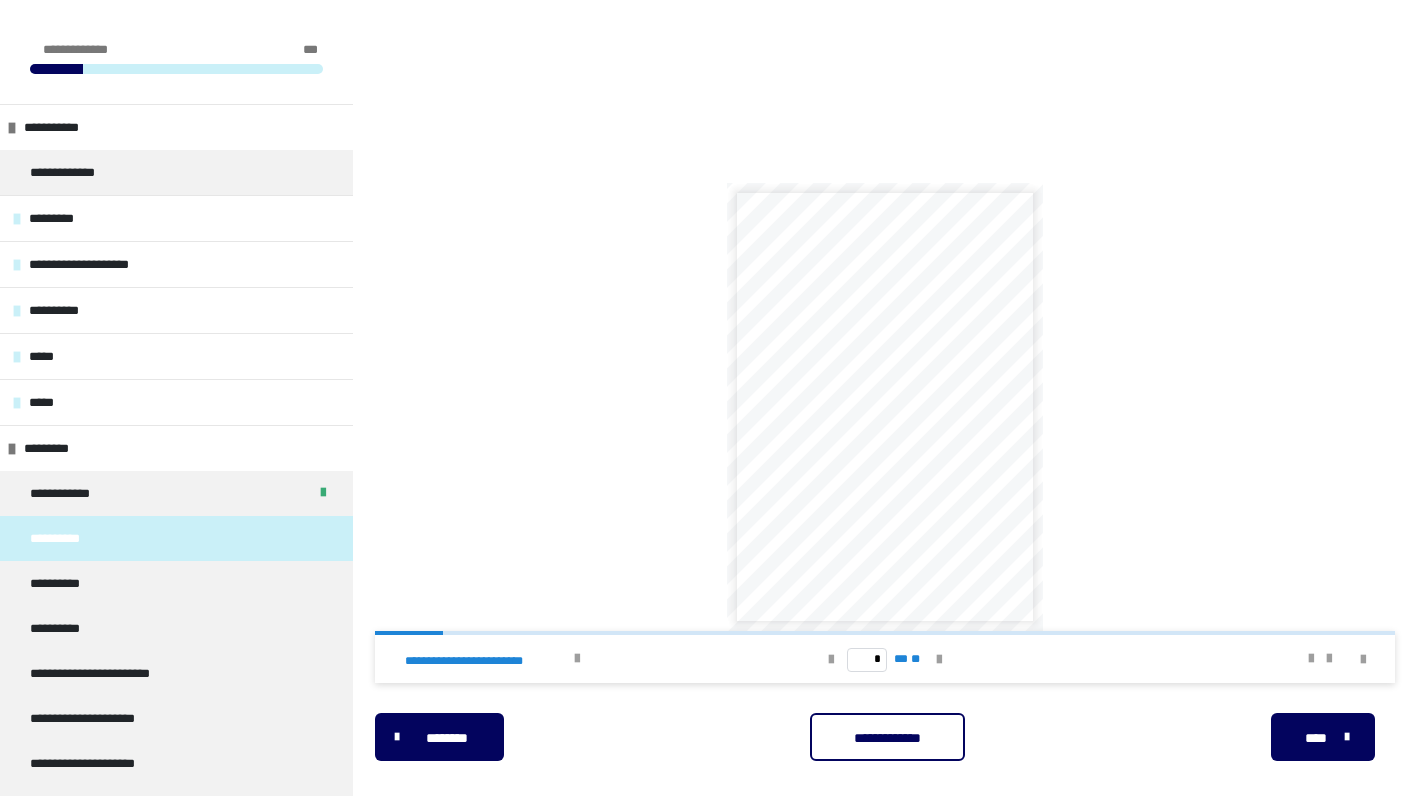 scroll, scrollTop: 511, scrollLeft: 0, axis: vertical 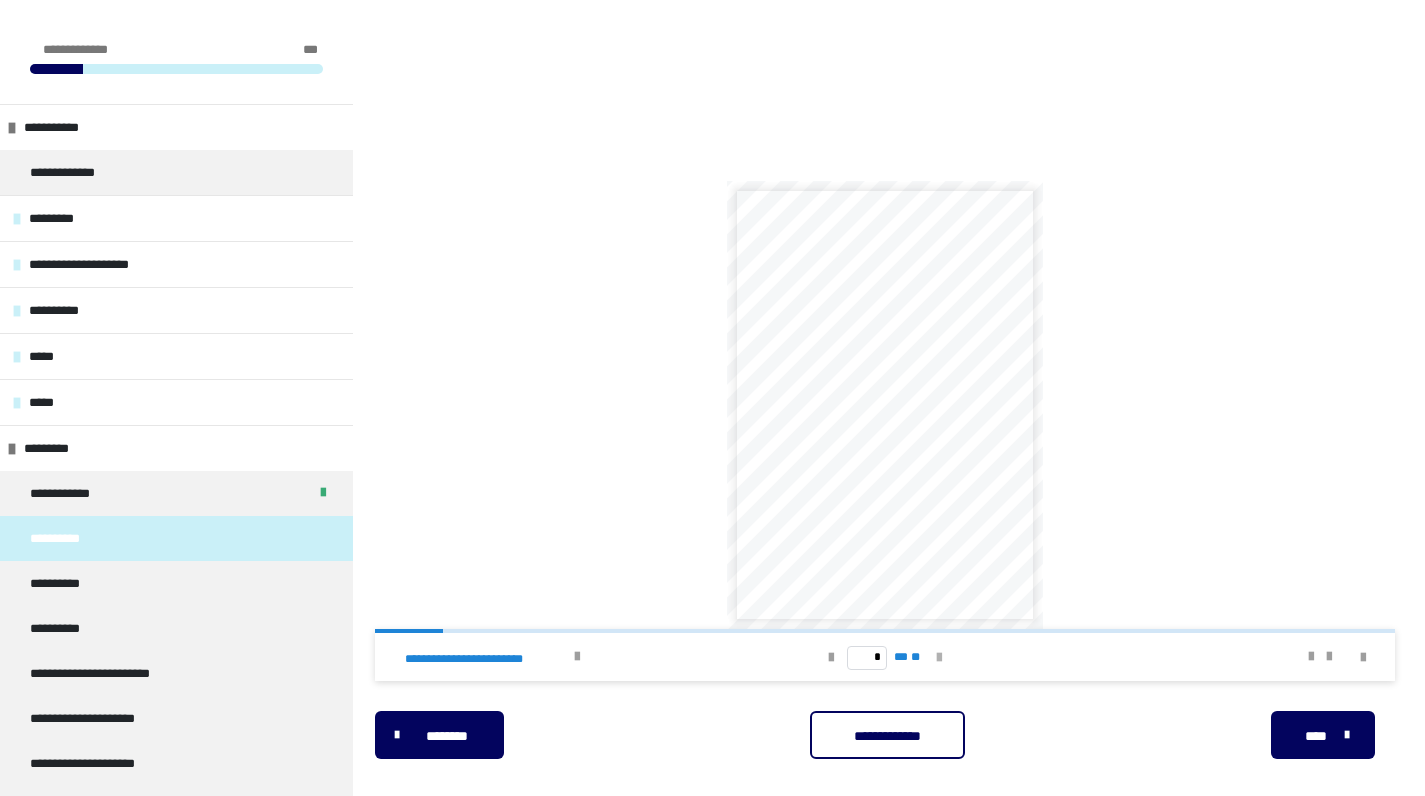 click at bounding box center [939, 658] 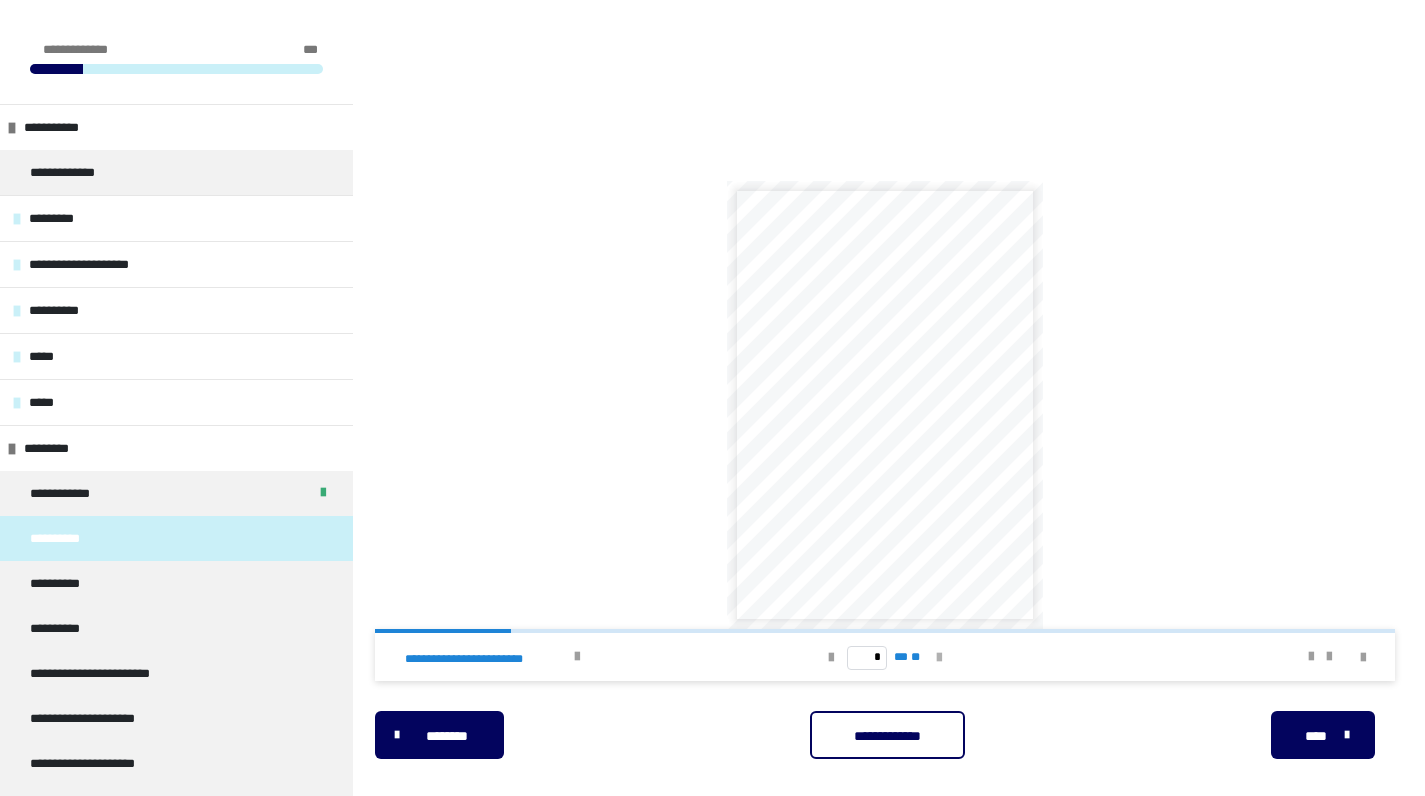 click at bounding box center [939, 658] 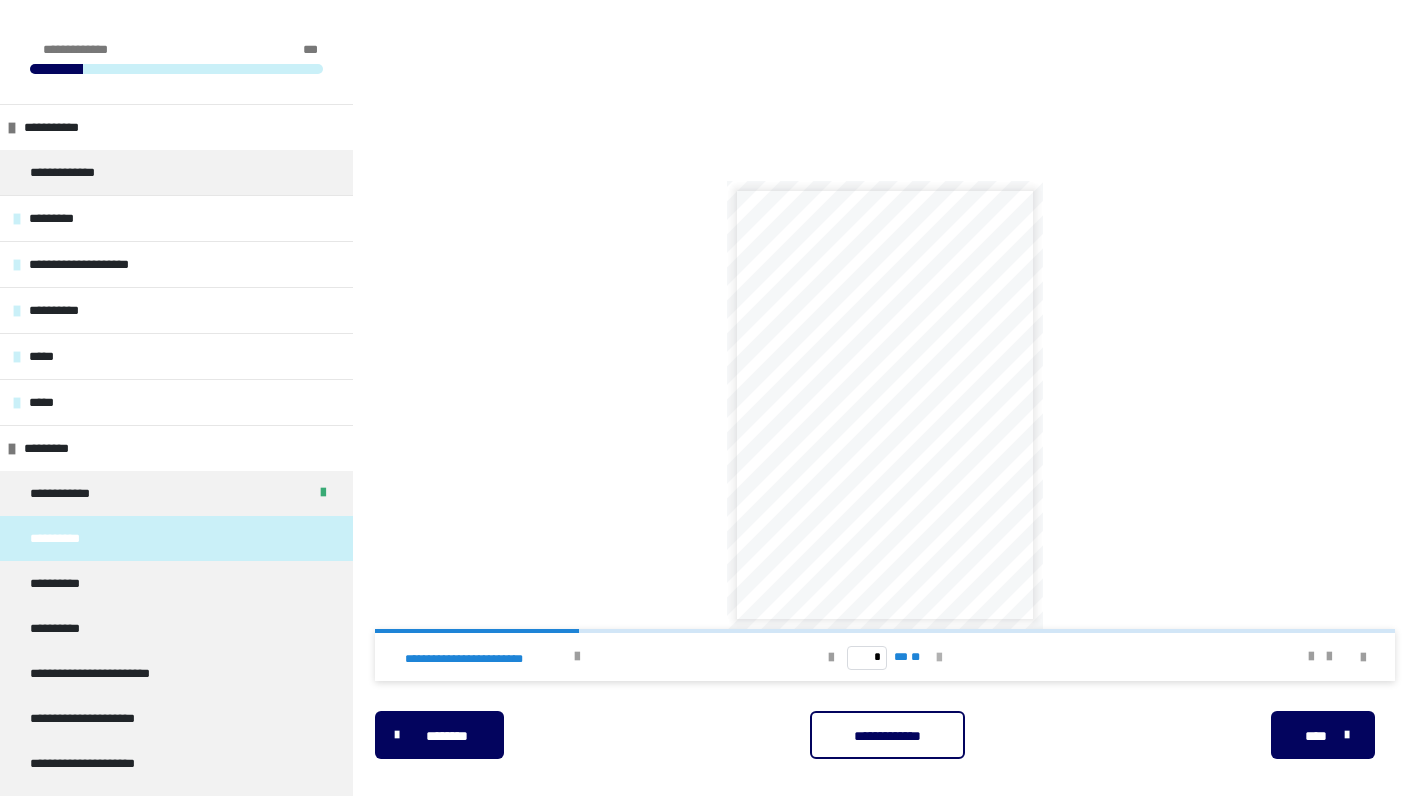 click at bounding box center [939, 658] 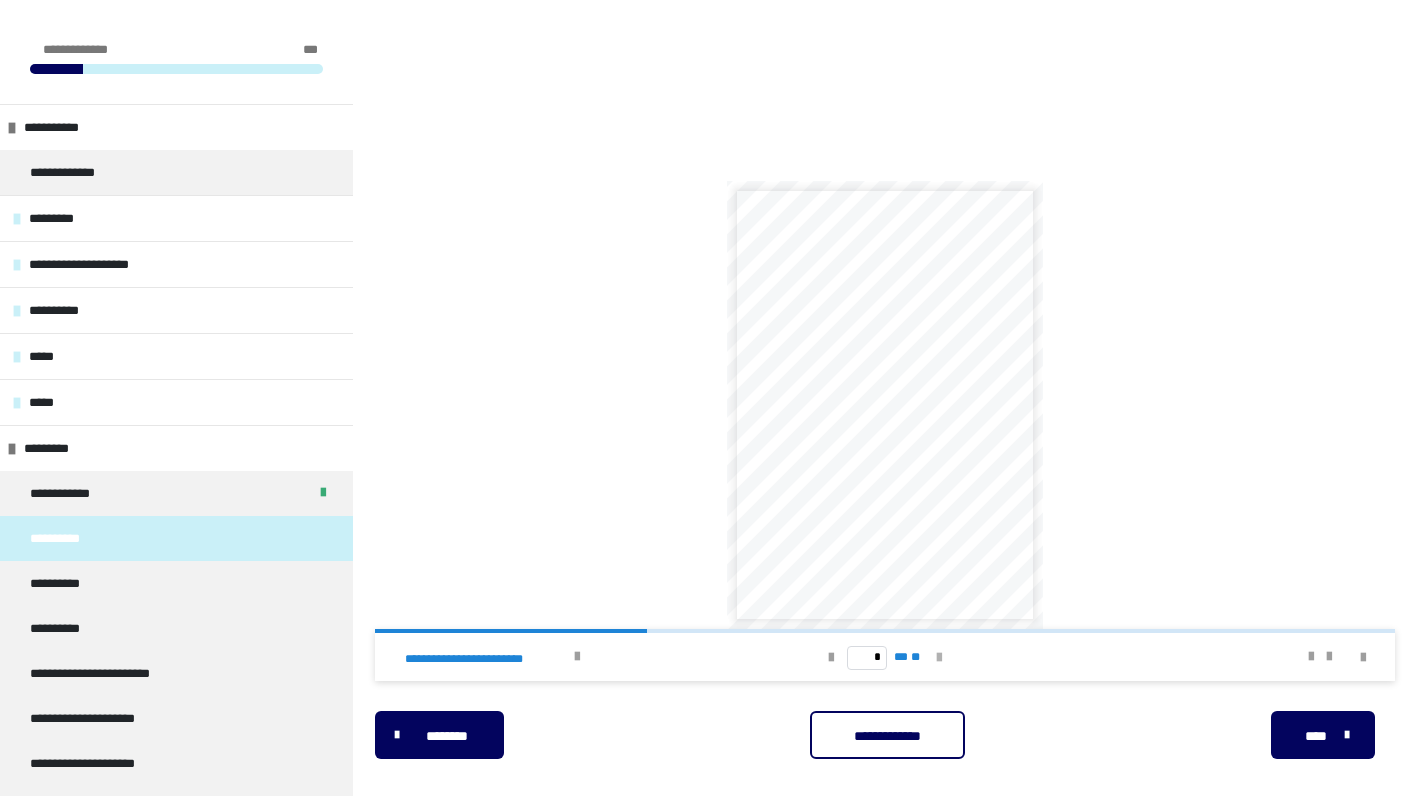 click at bounding box center [939, 658] 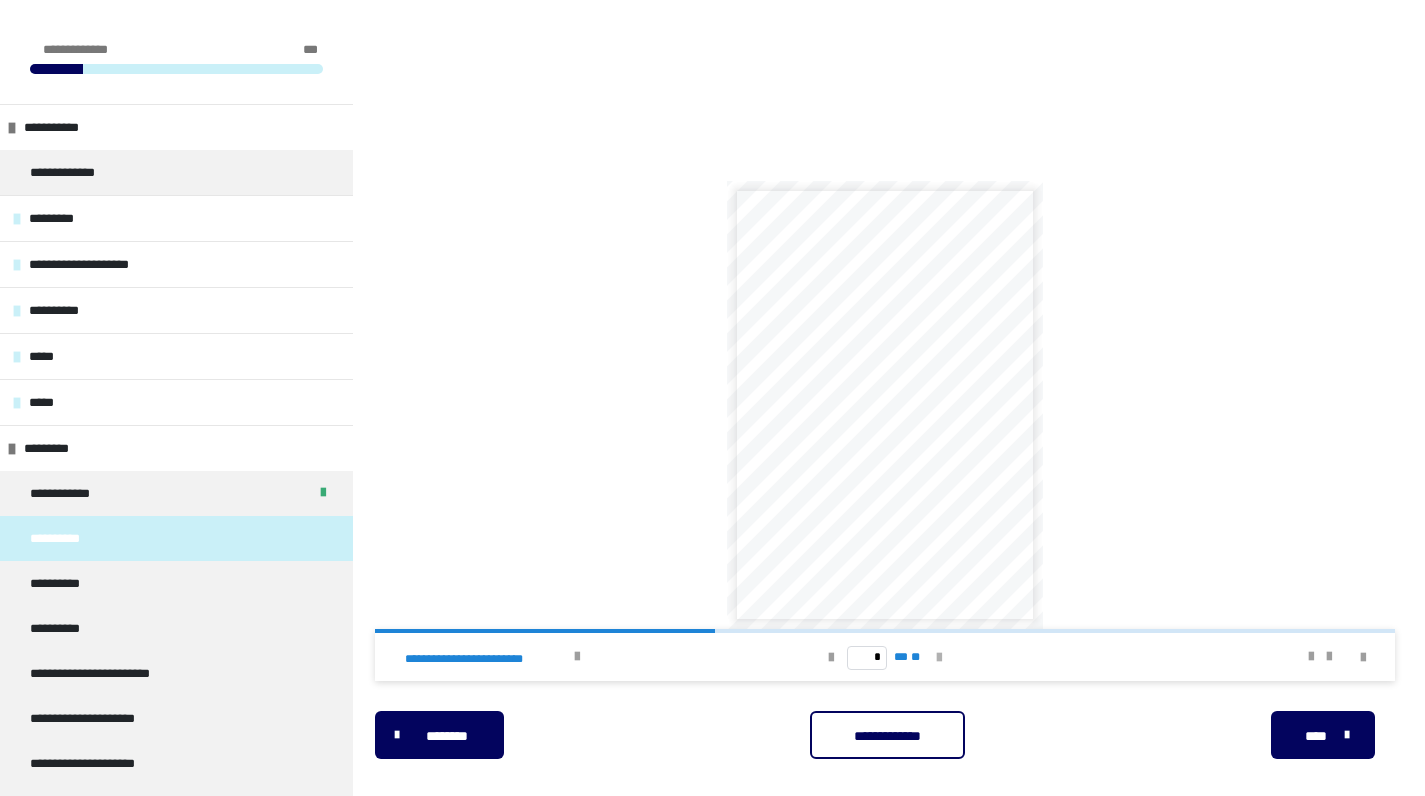 click at bounding box center [939, 658] 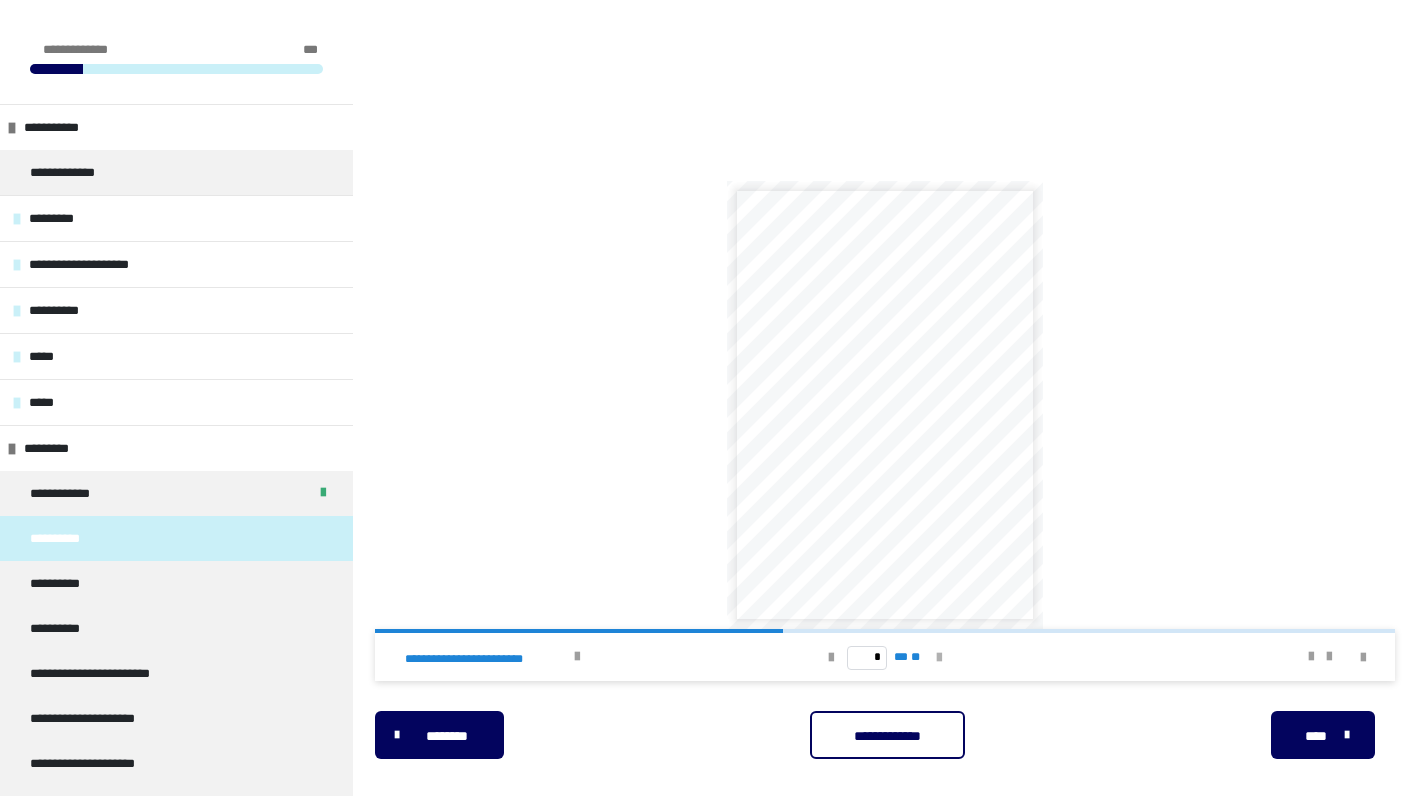 click at bounding box center [939, 658] 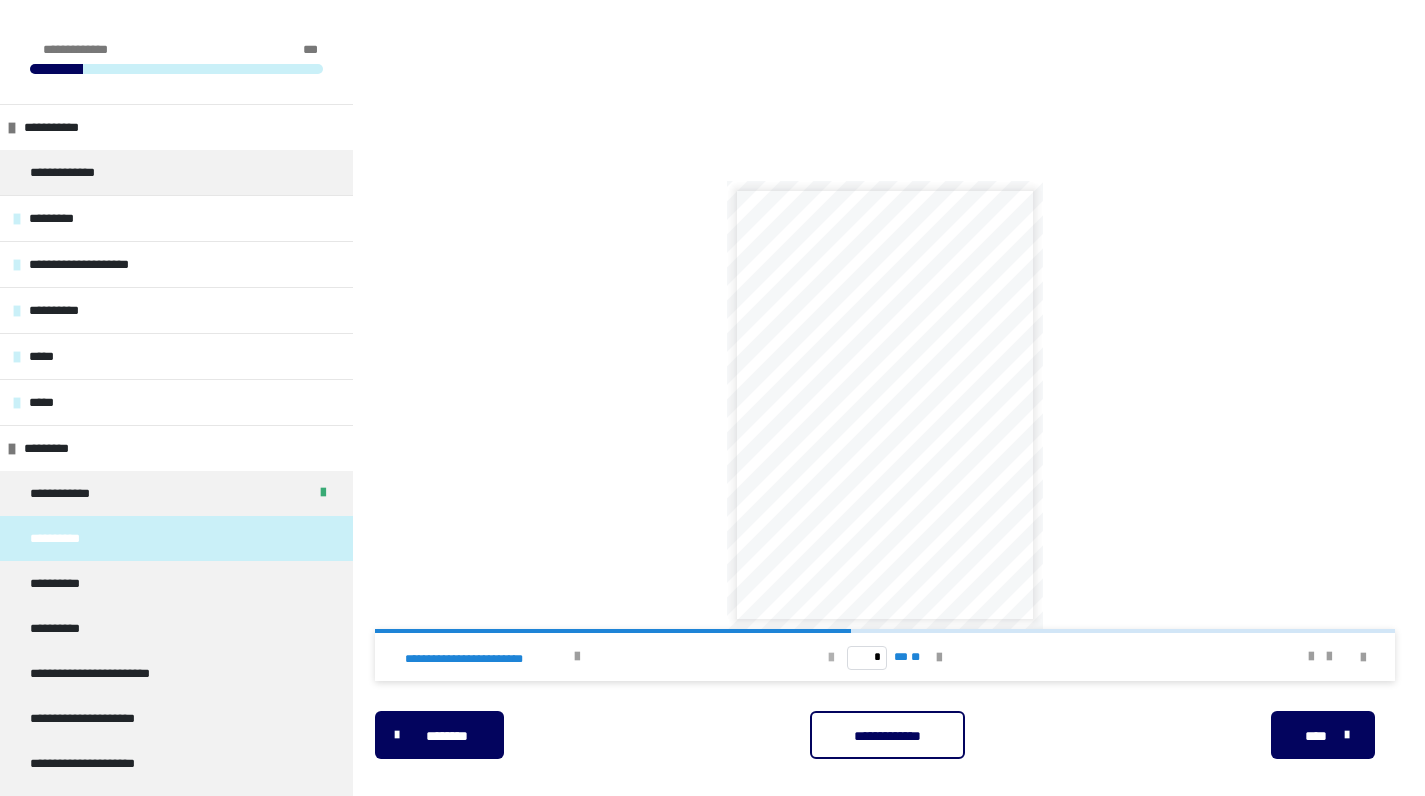 click at bounding box center [831, 658] 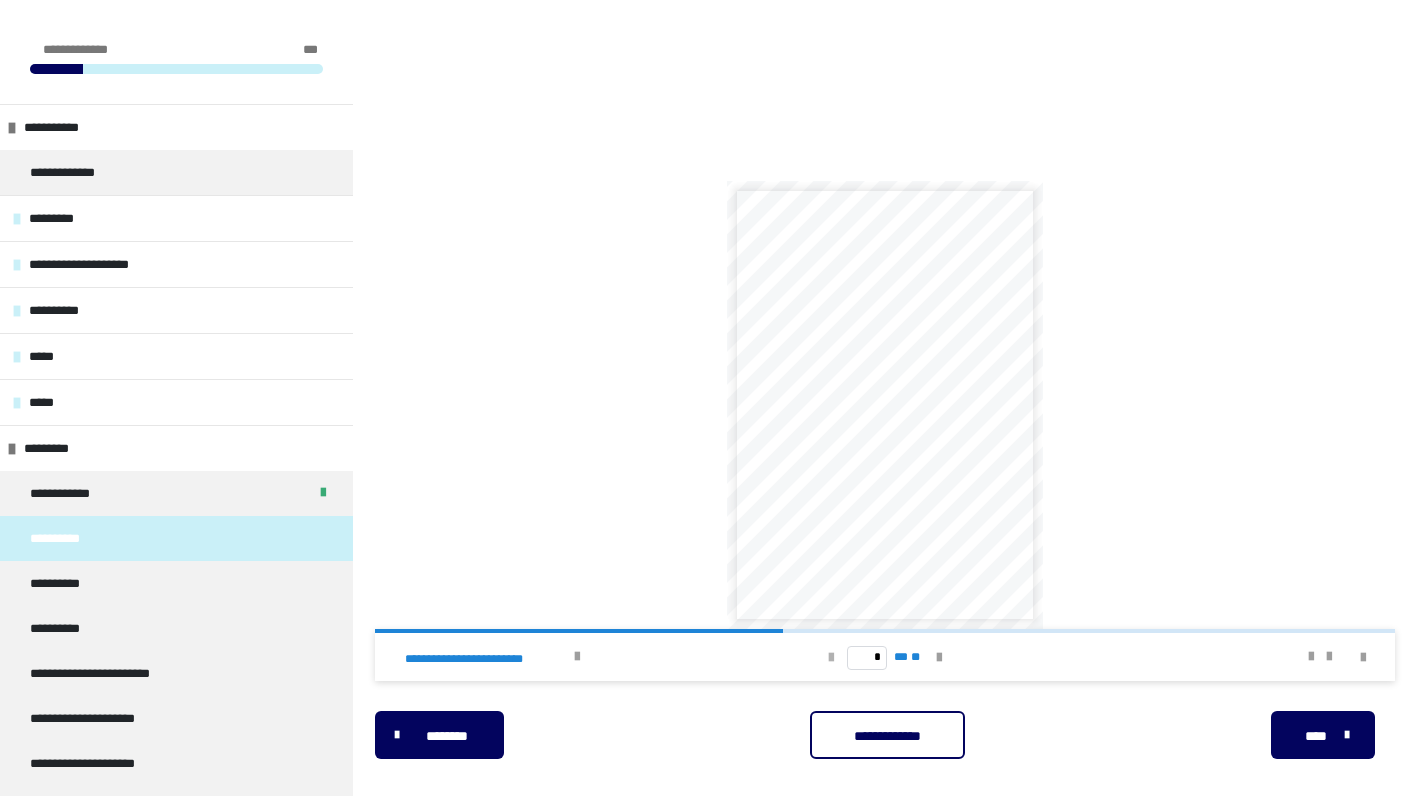 click at bounding box center [831, 658] 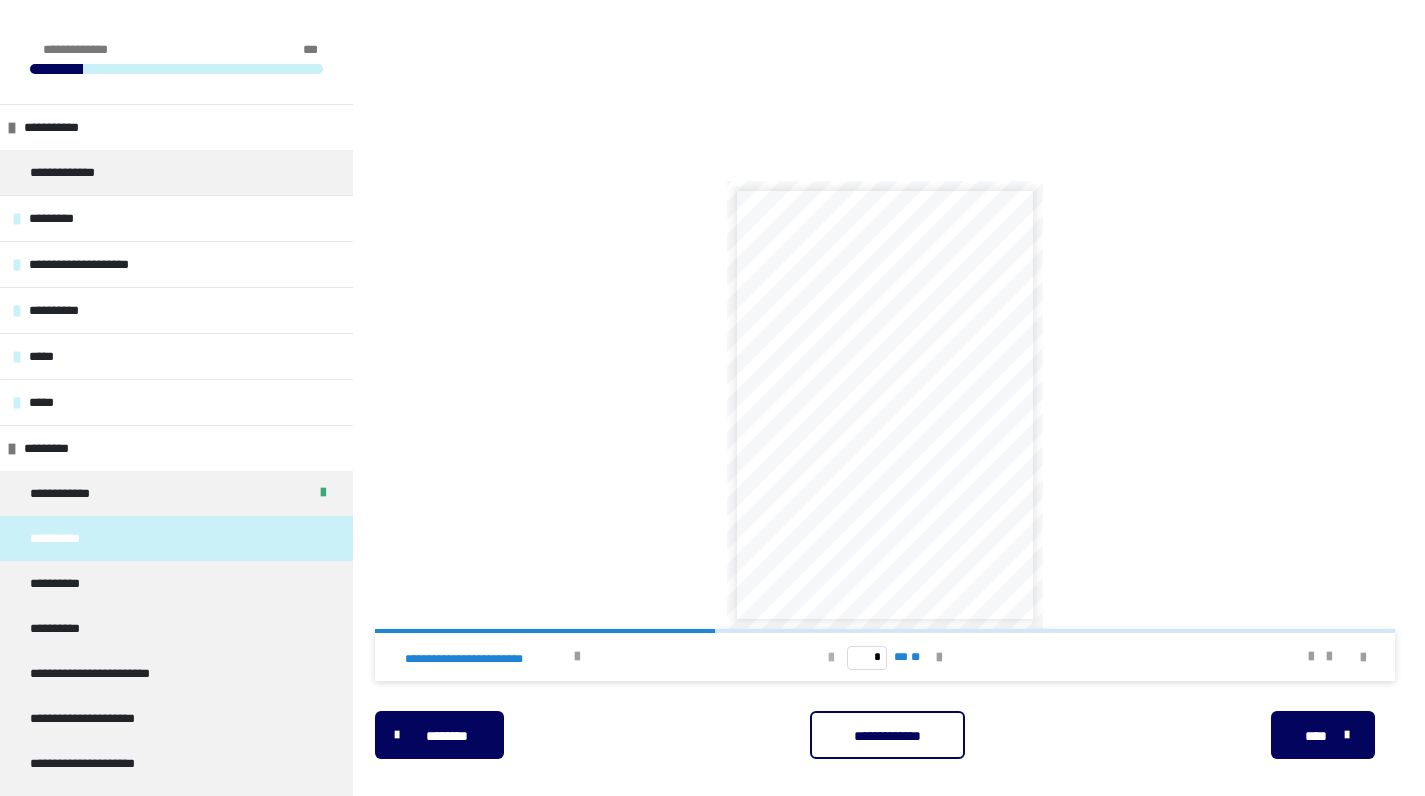 click at bounding box center (831, 658) 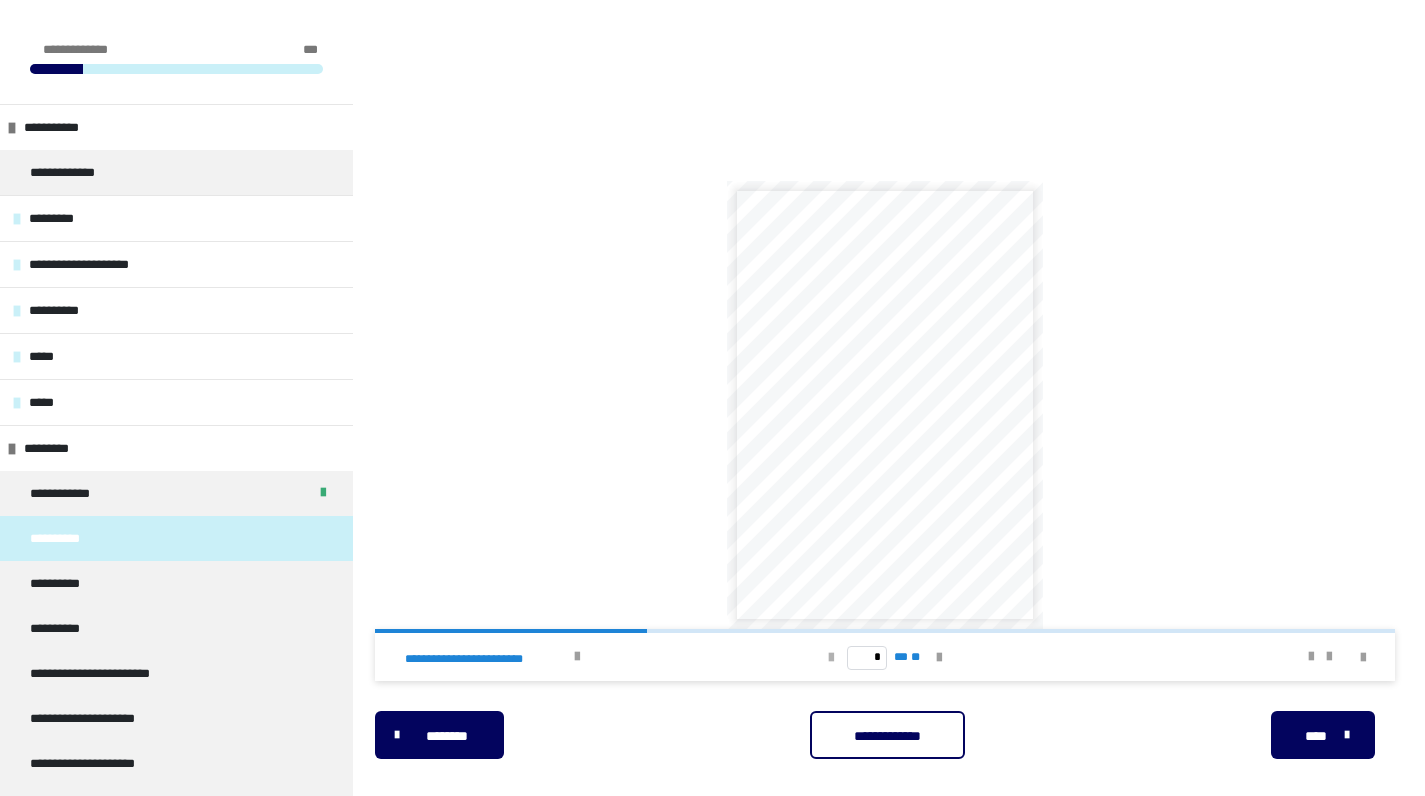click at bounding box center [831, 658] 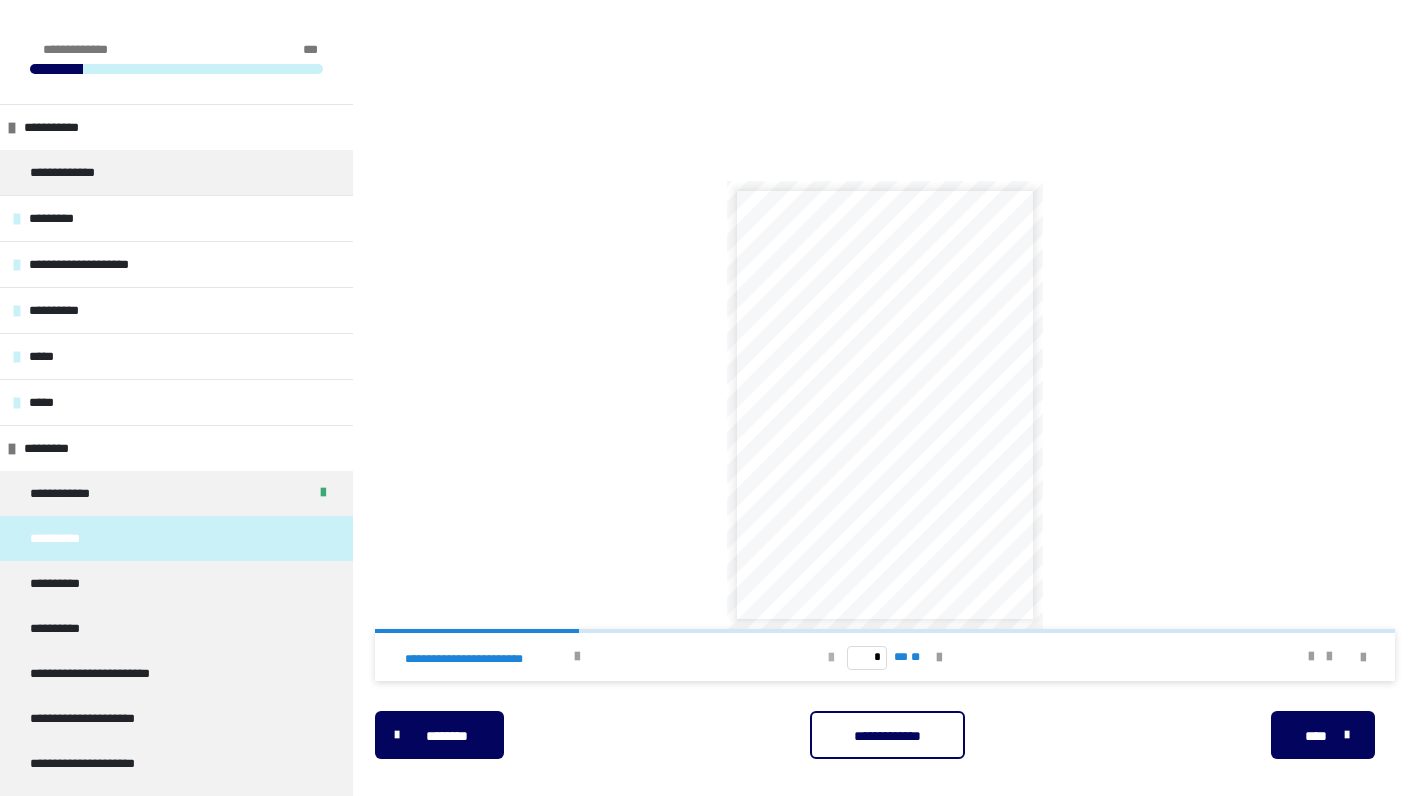 click at bounding box center [831, 658] 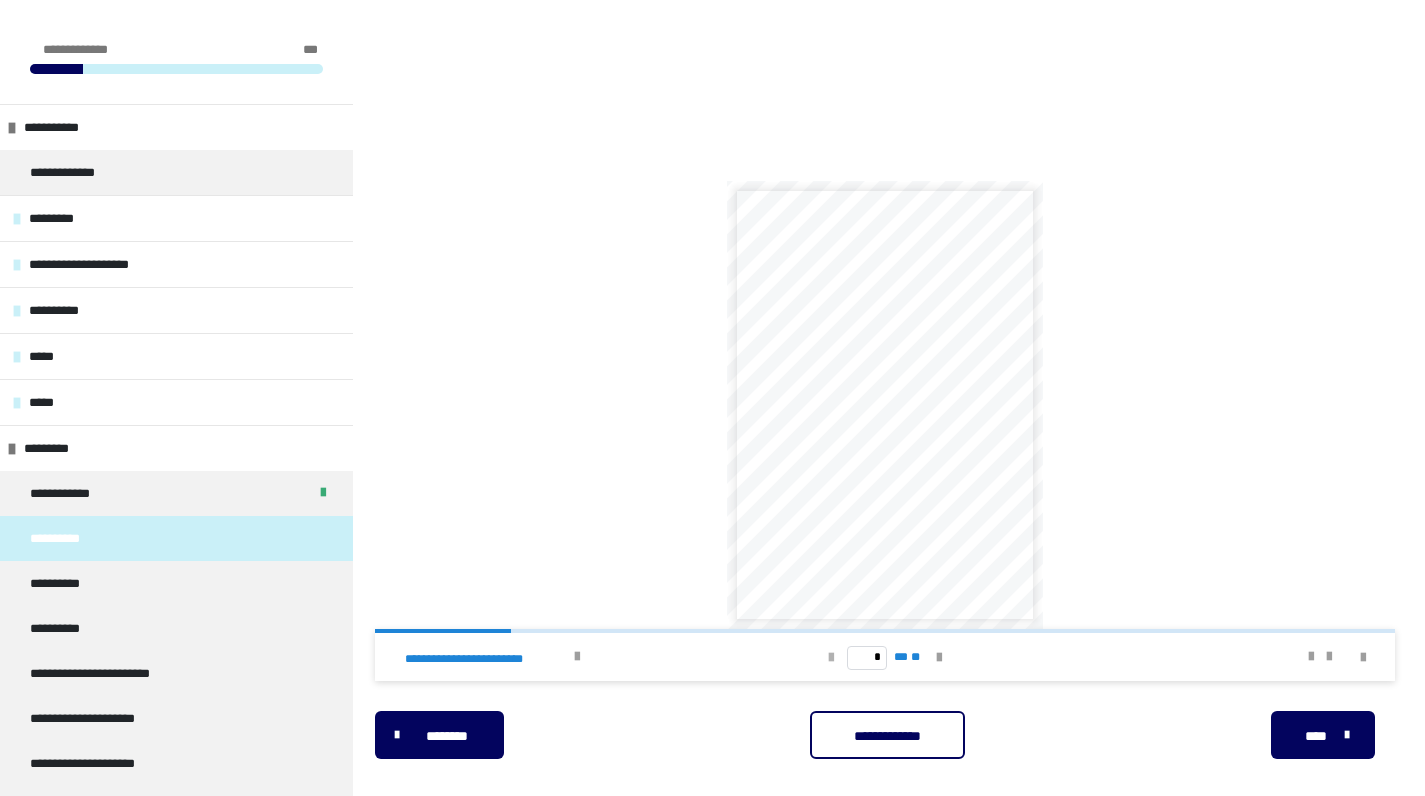 click at bounding box center (831, 657) 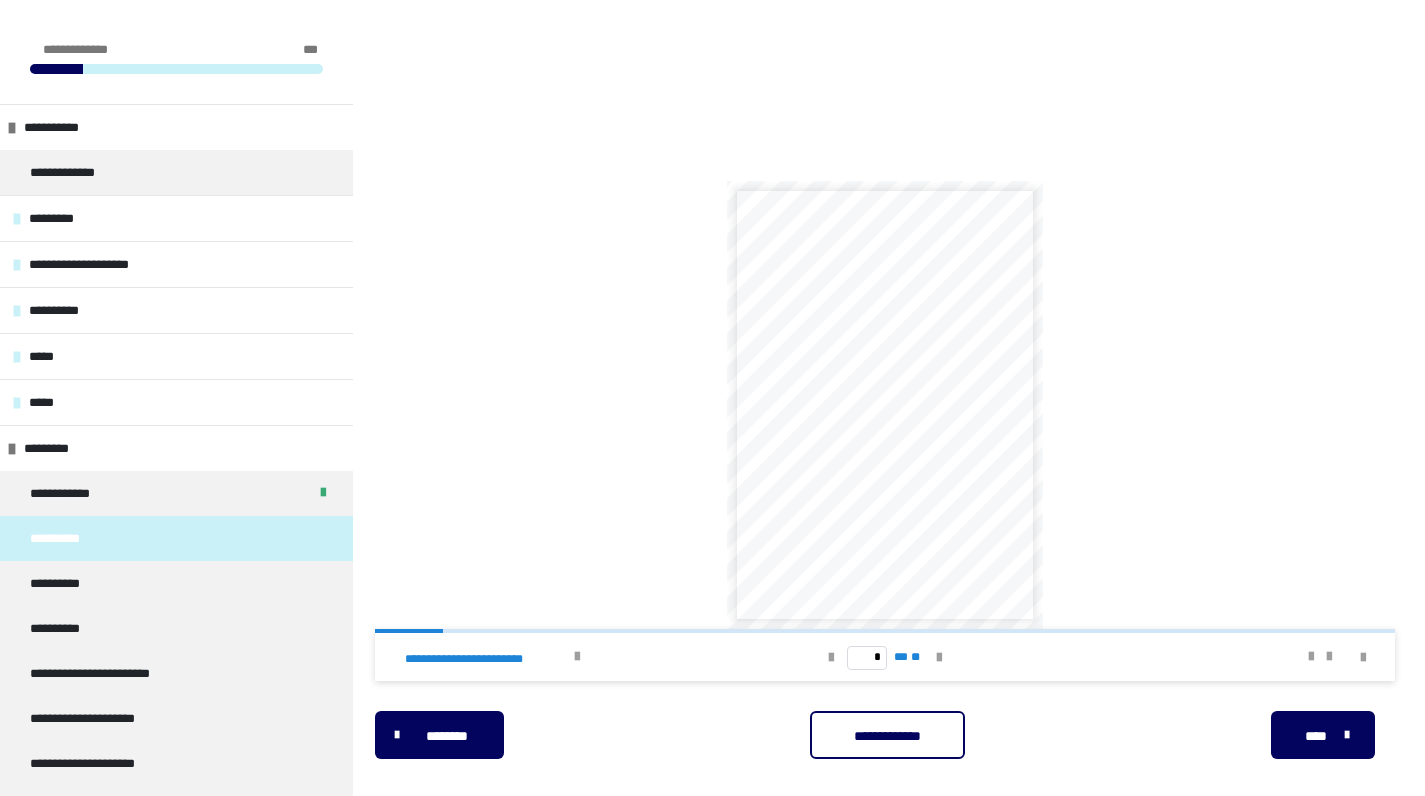 click on "**********" at bounding box center [851, 472] 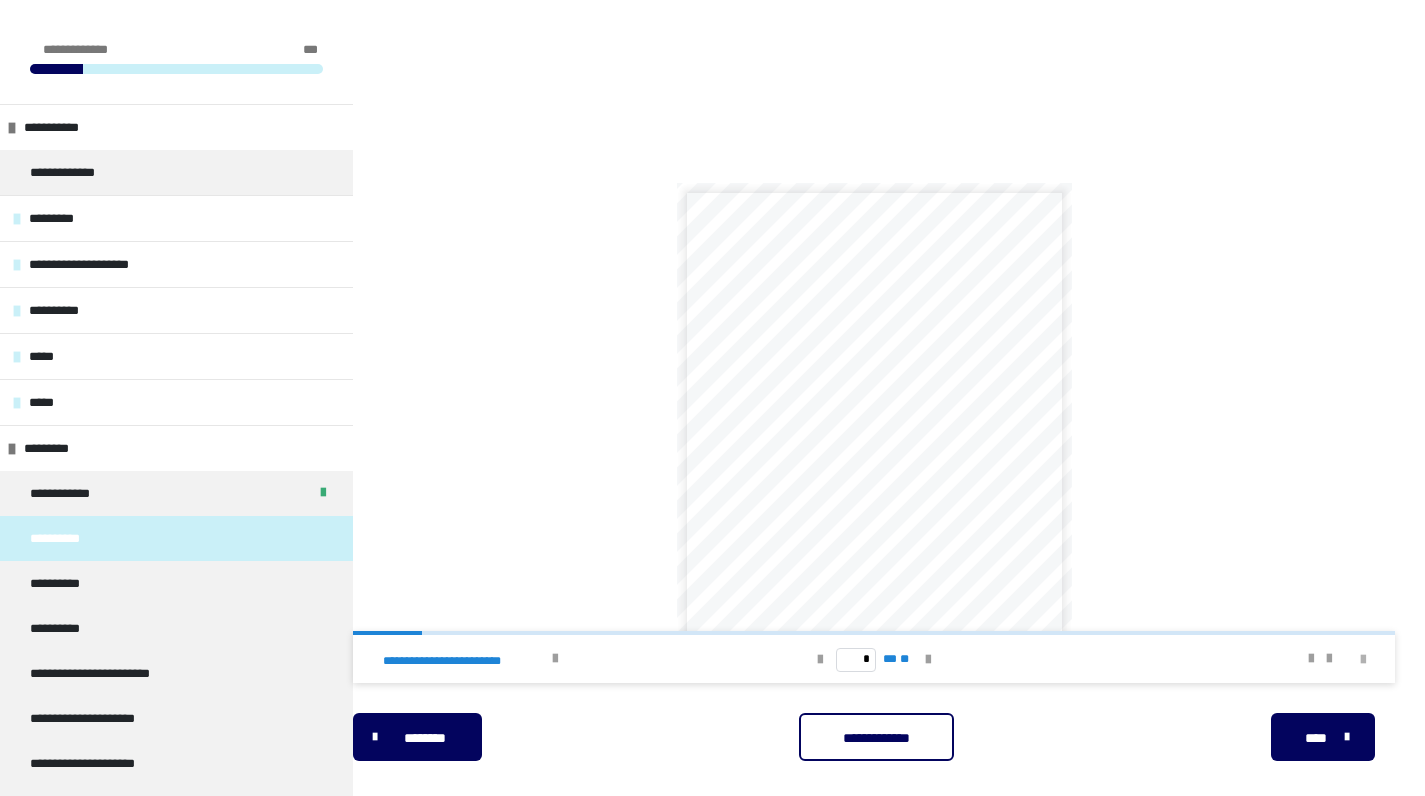 click at bounding box center [1363, 660] 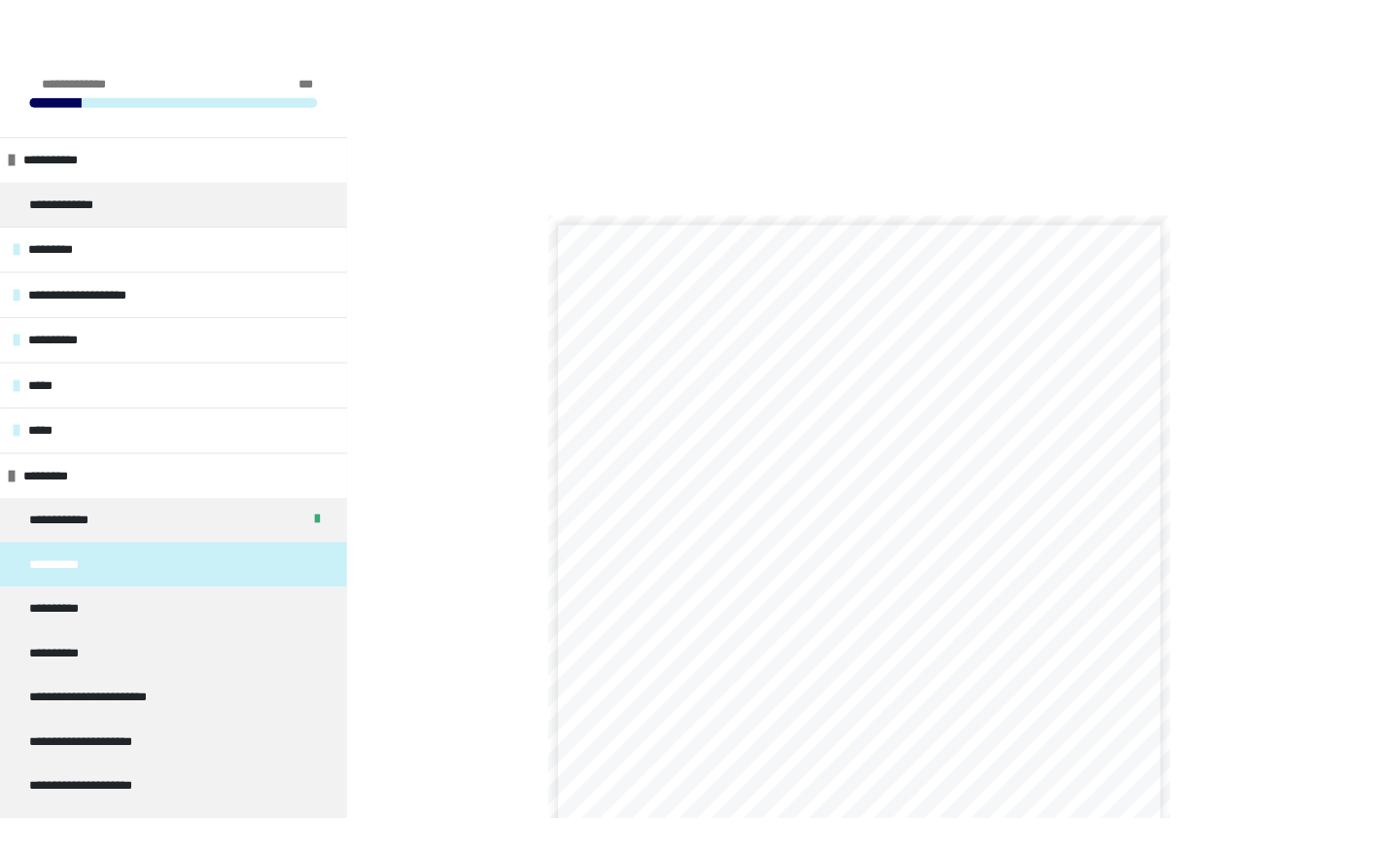 scroll, scrollTop: 419, scrollLeft: 0, axis: vertical 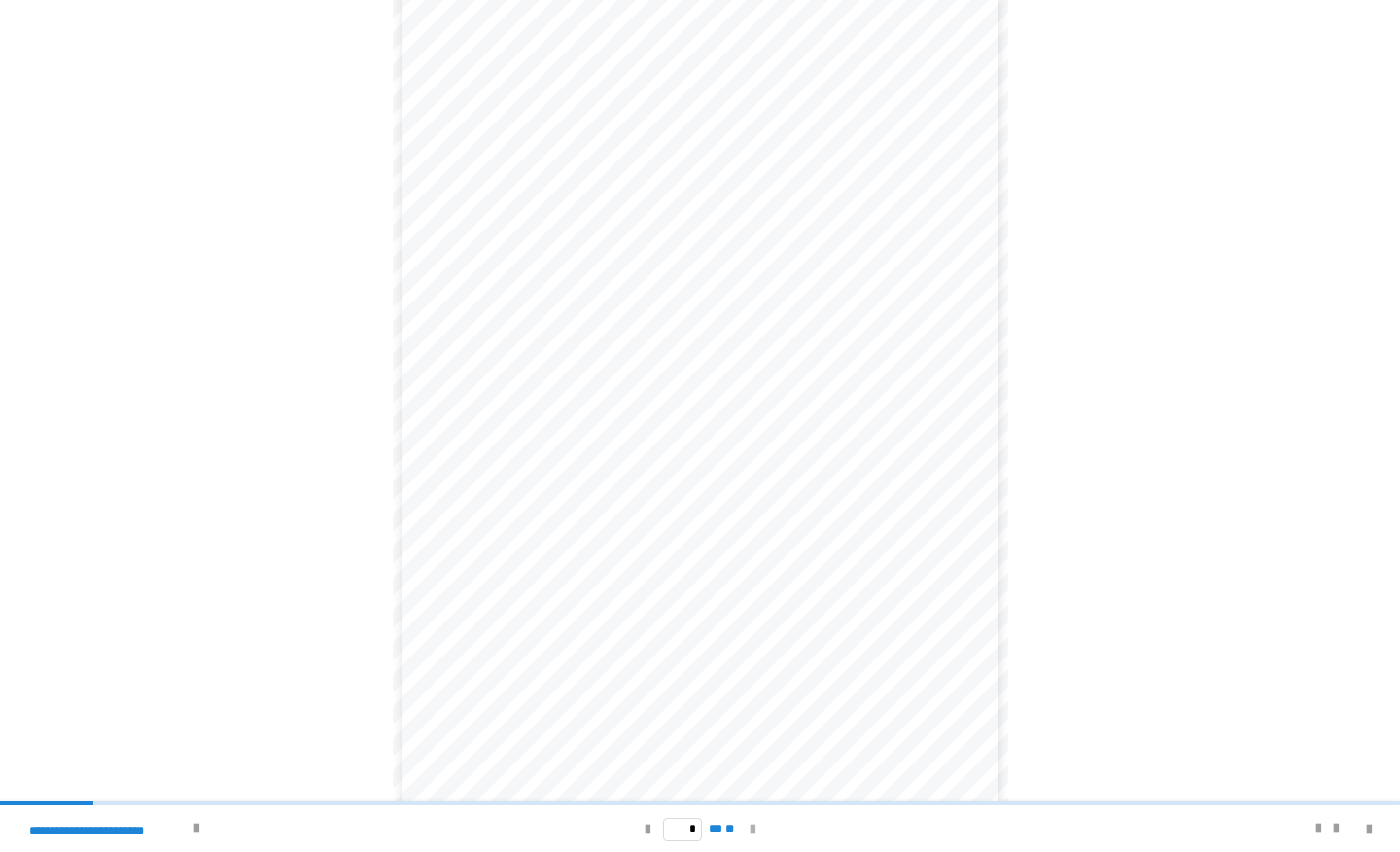 click at bounding box center [752, 830] 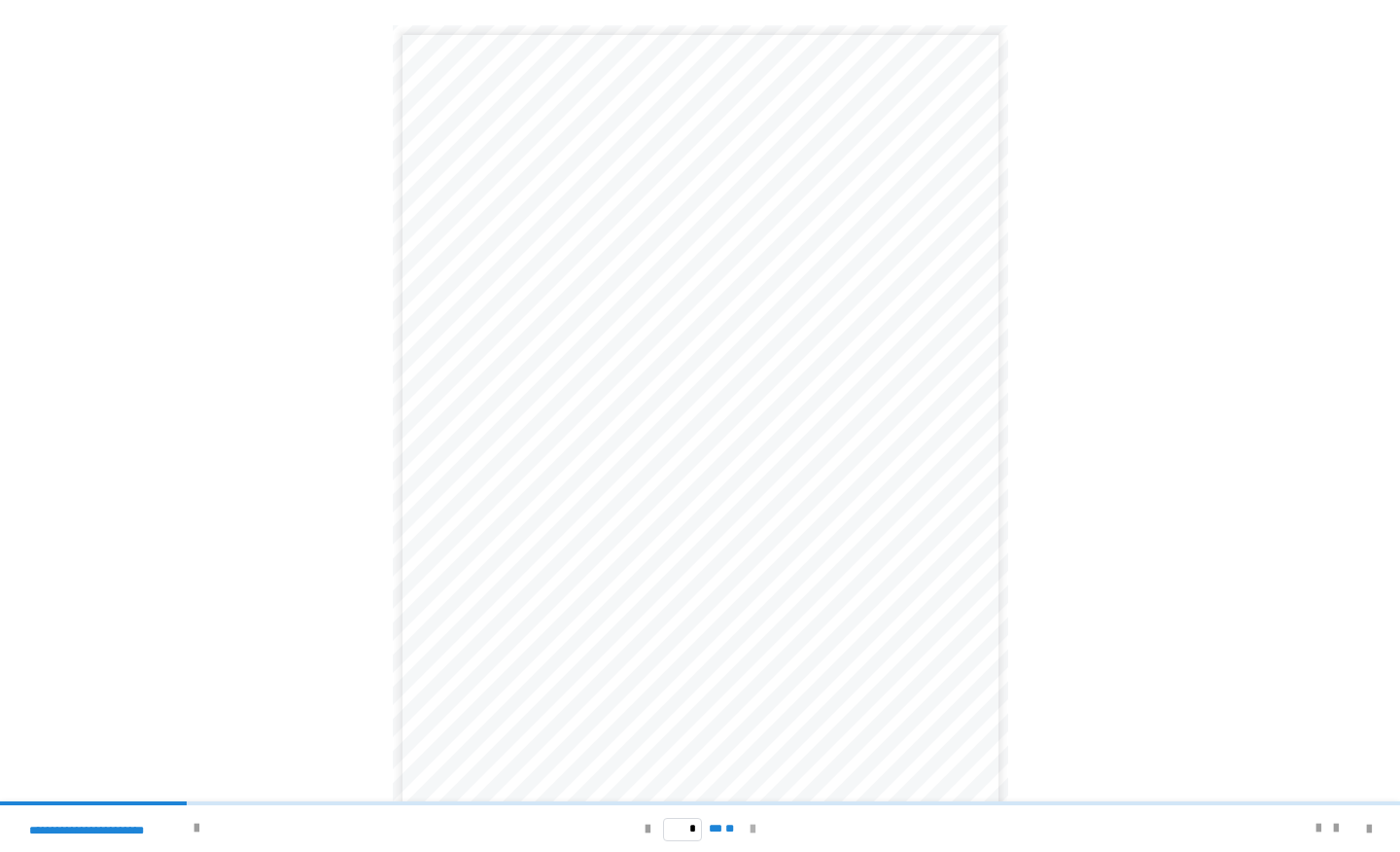 click at bounding box center [752, 830] 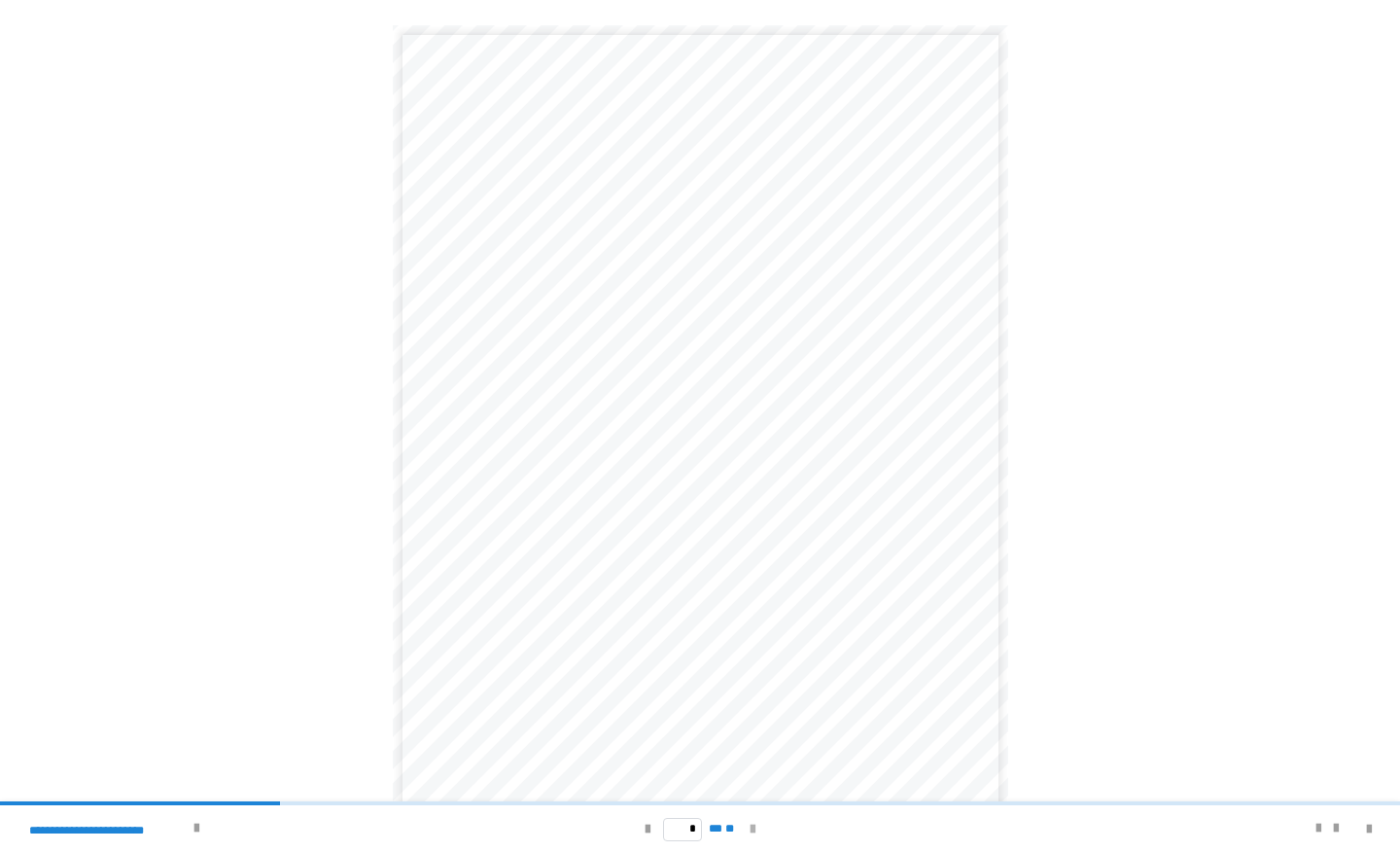 click at bounding box center (752, 830) 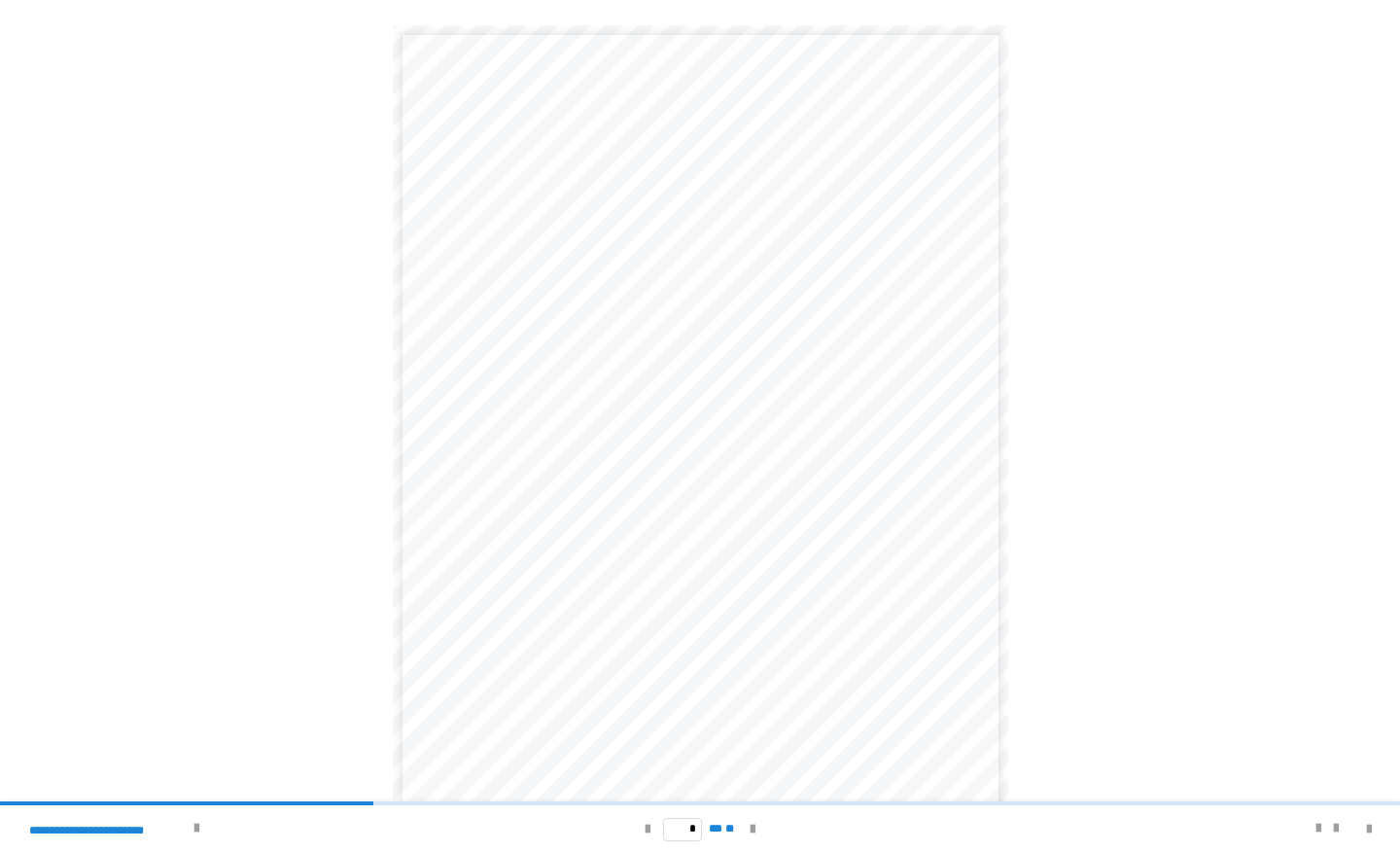 scroll, scrollTop: 0, scrollLeft: 0, axis: both 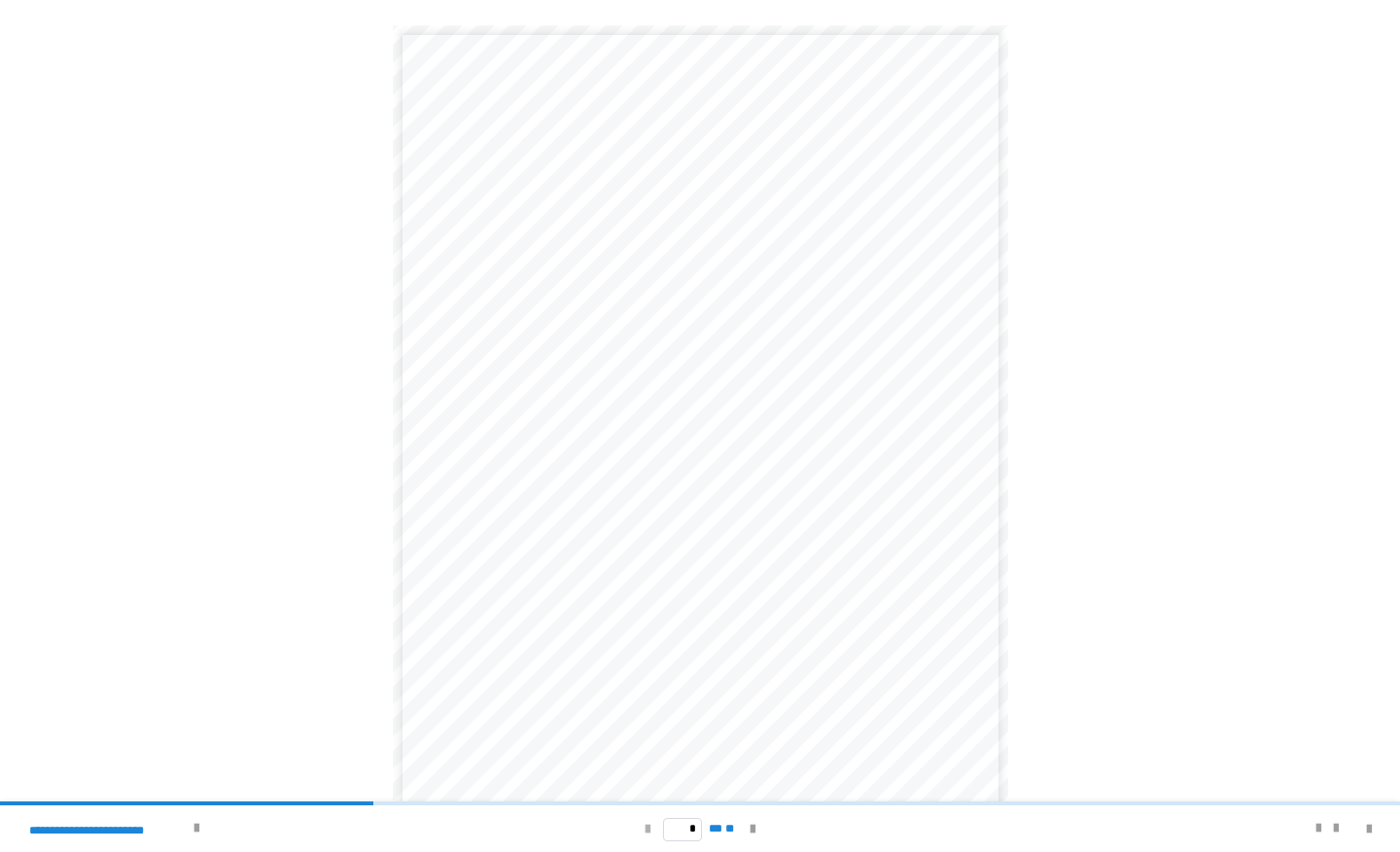 click at bounding box center [648, 830] 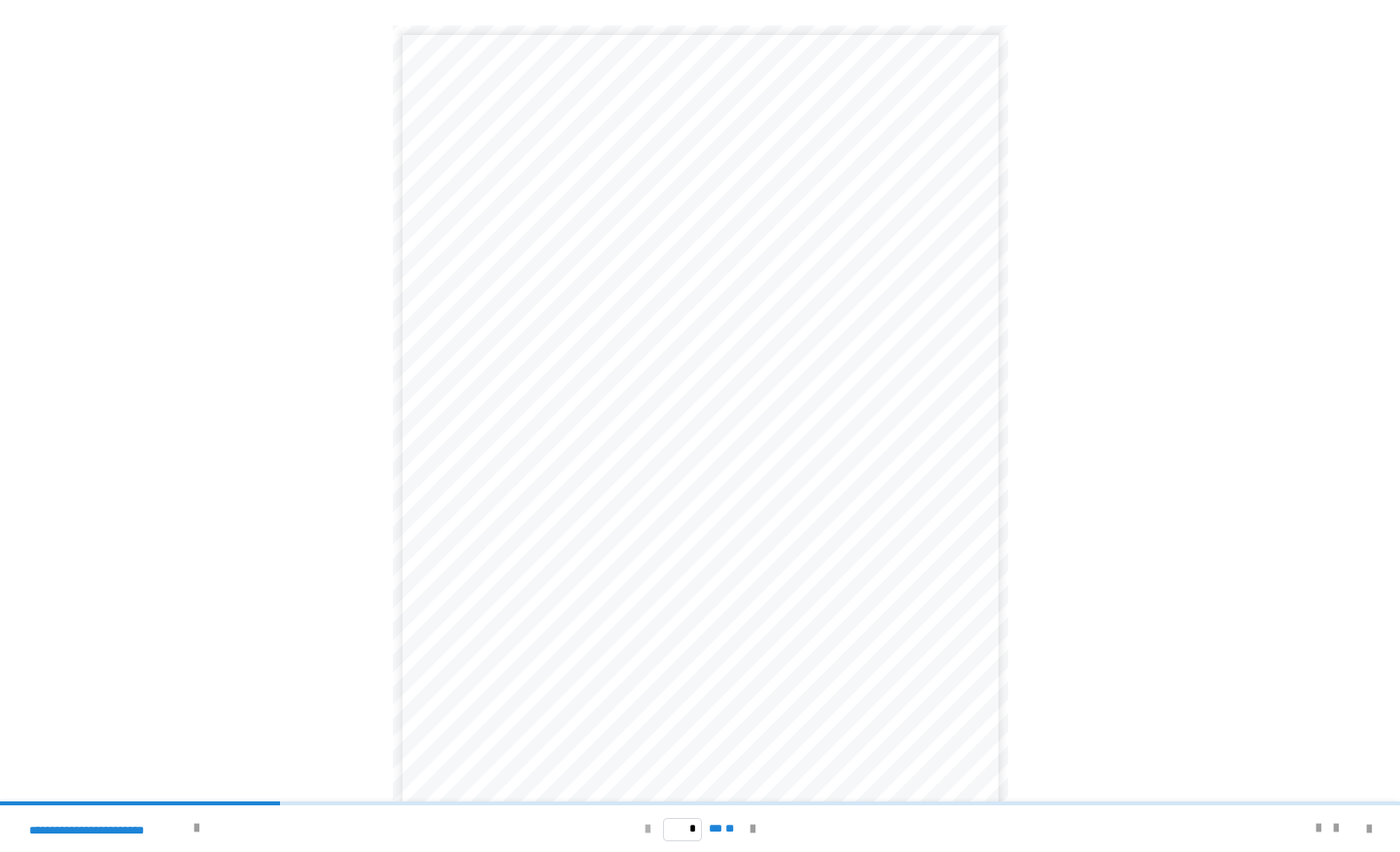 click at bounding box center [648, 830] 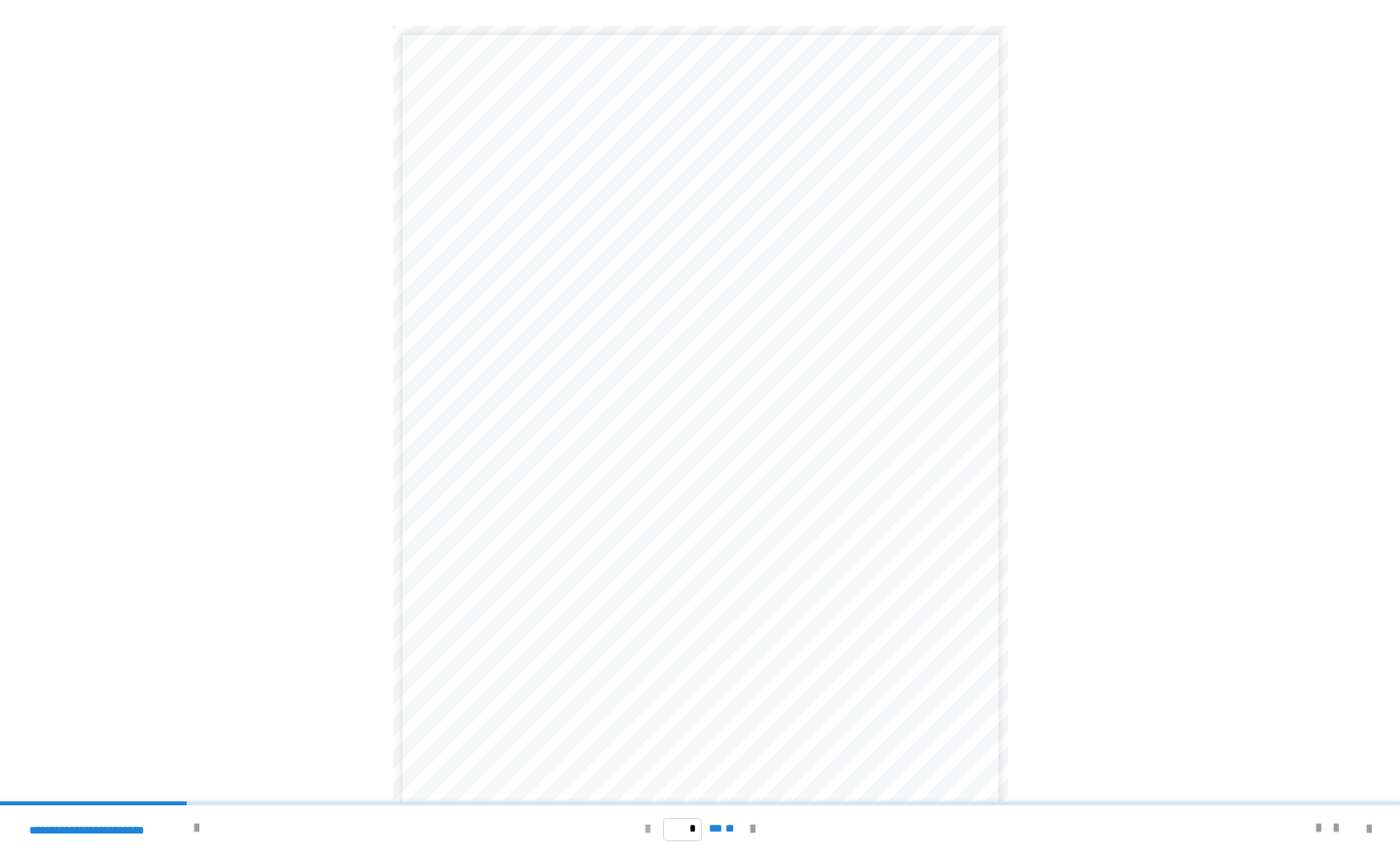 click at bounding box center [648, 830] 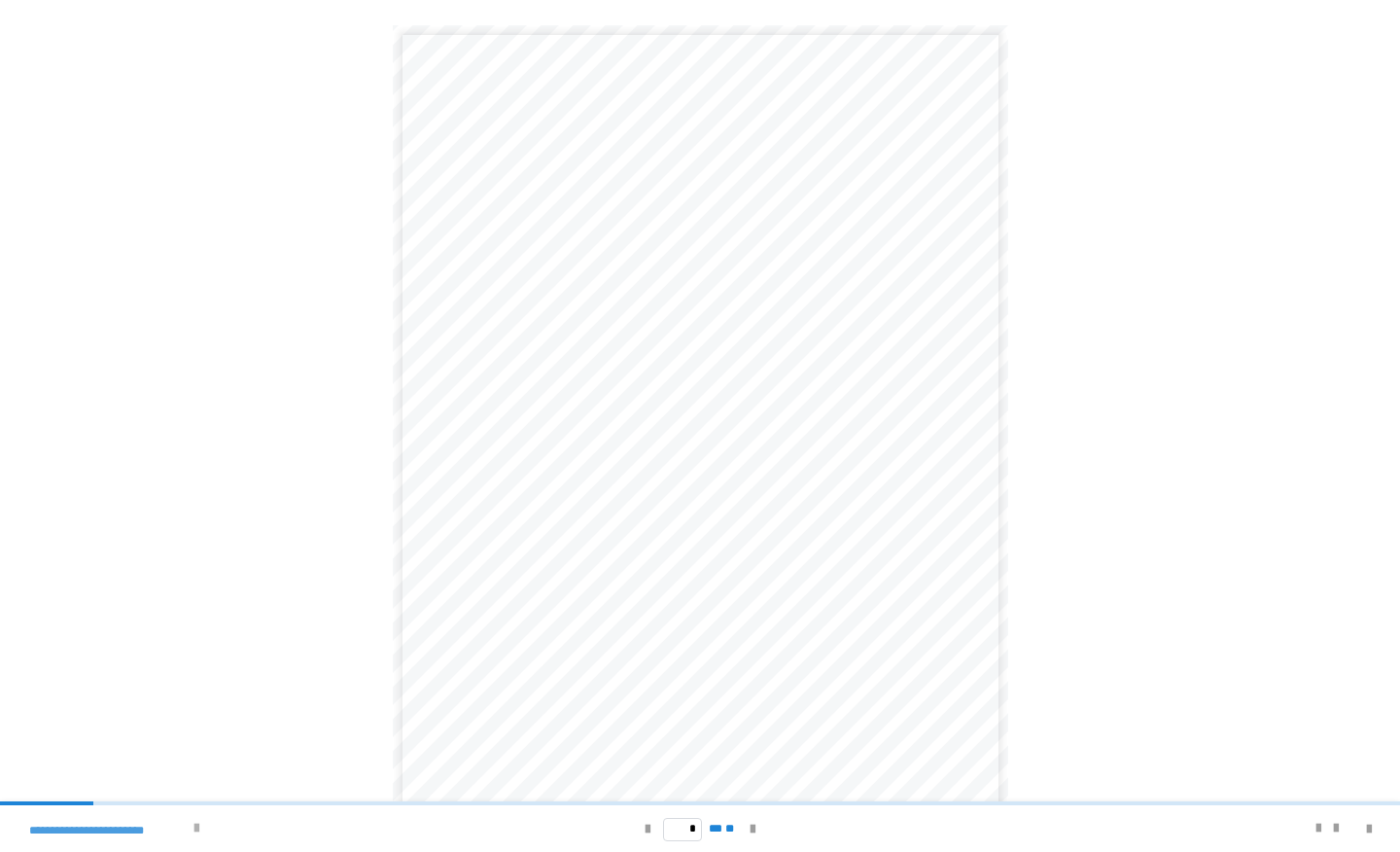 click at bounding box center (196, 829) 